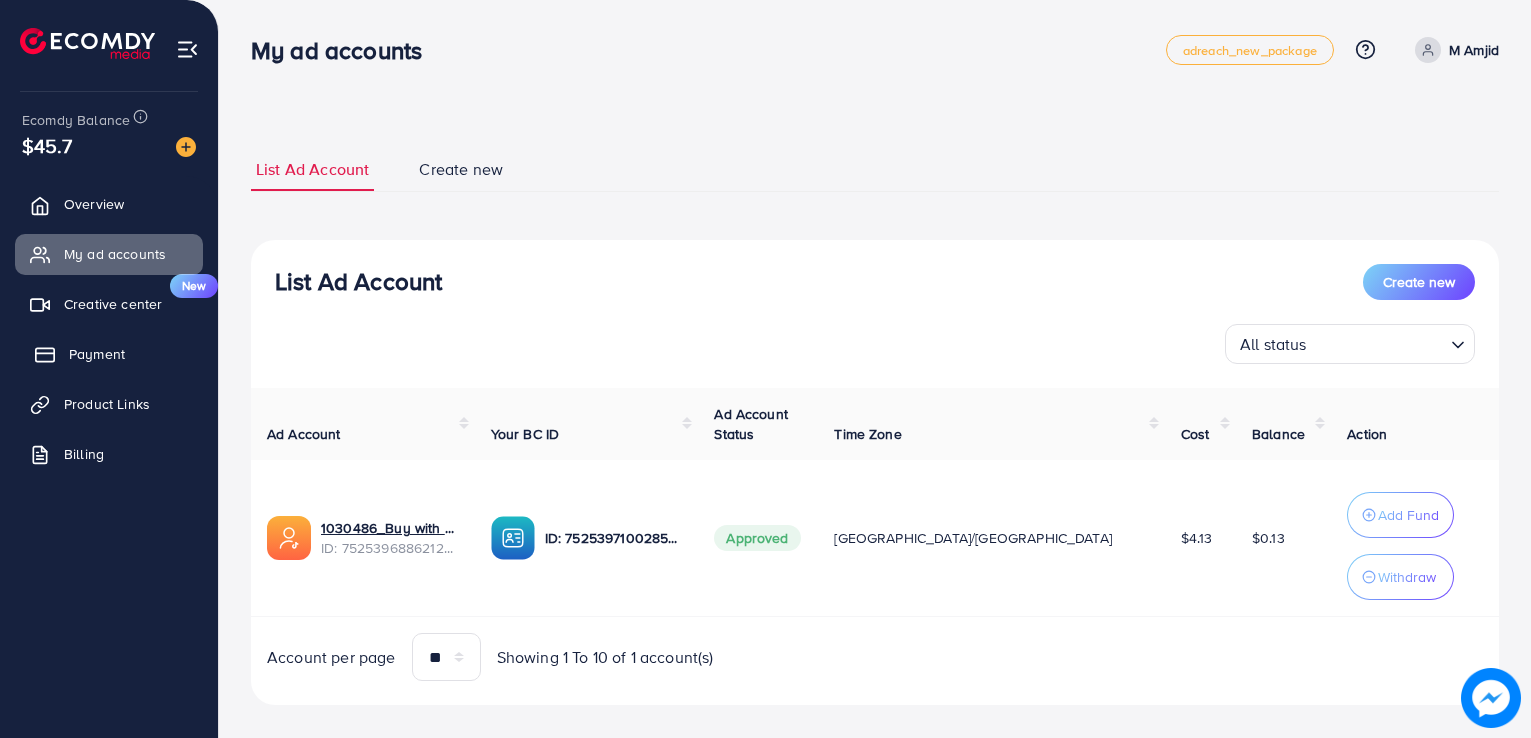 scroll, scrollTop: 0, scrollLeft: 0, axis: both 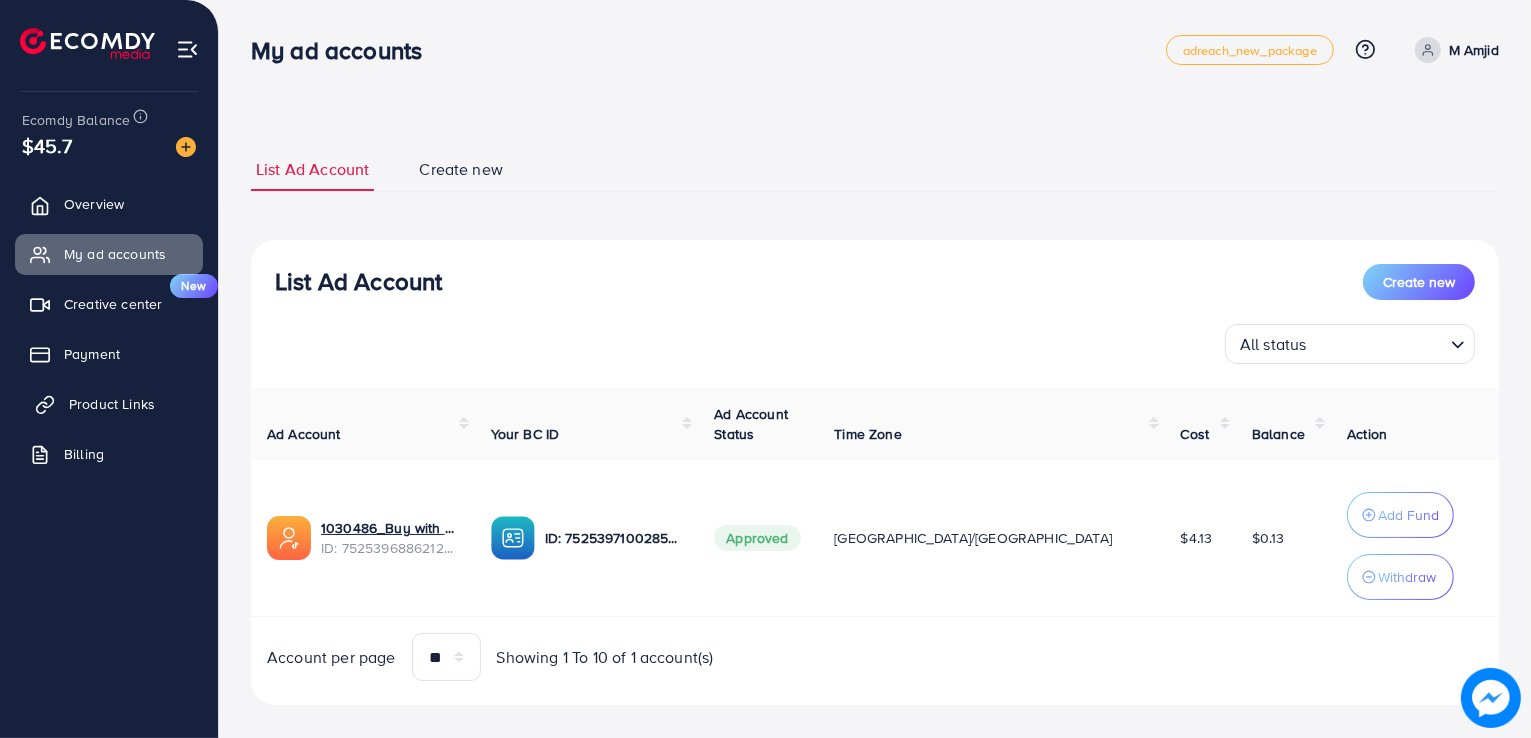 click on "Product Links" at bounding box center (109, 404) 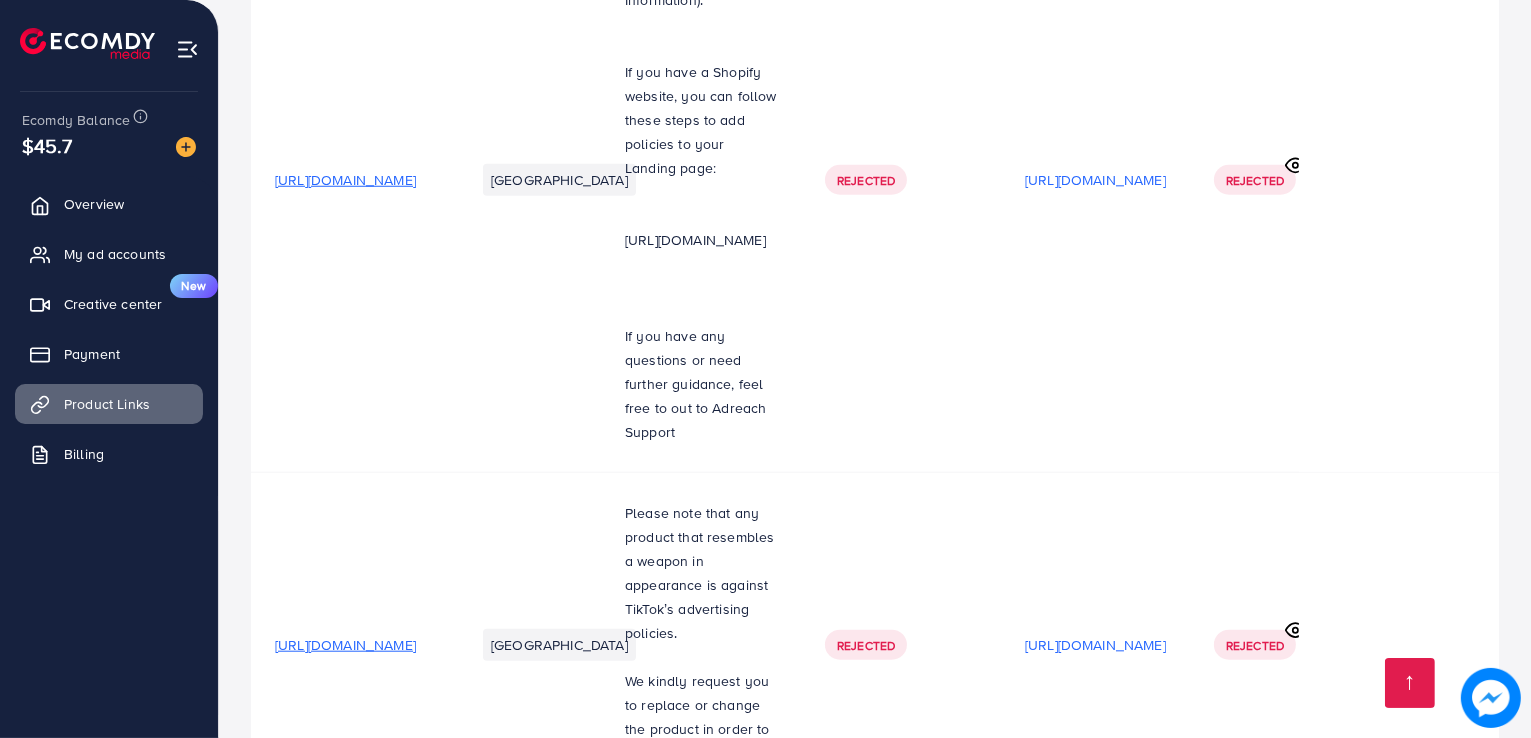 scroll, scrollTop: 1900, scrollLeft: 0, axis: vertical 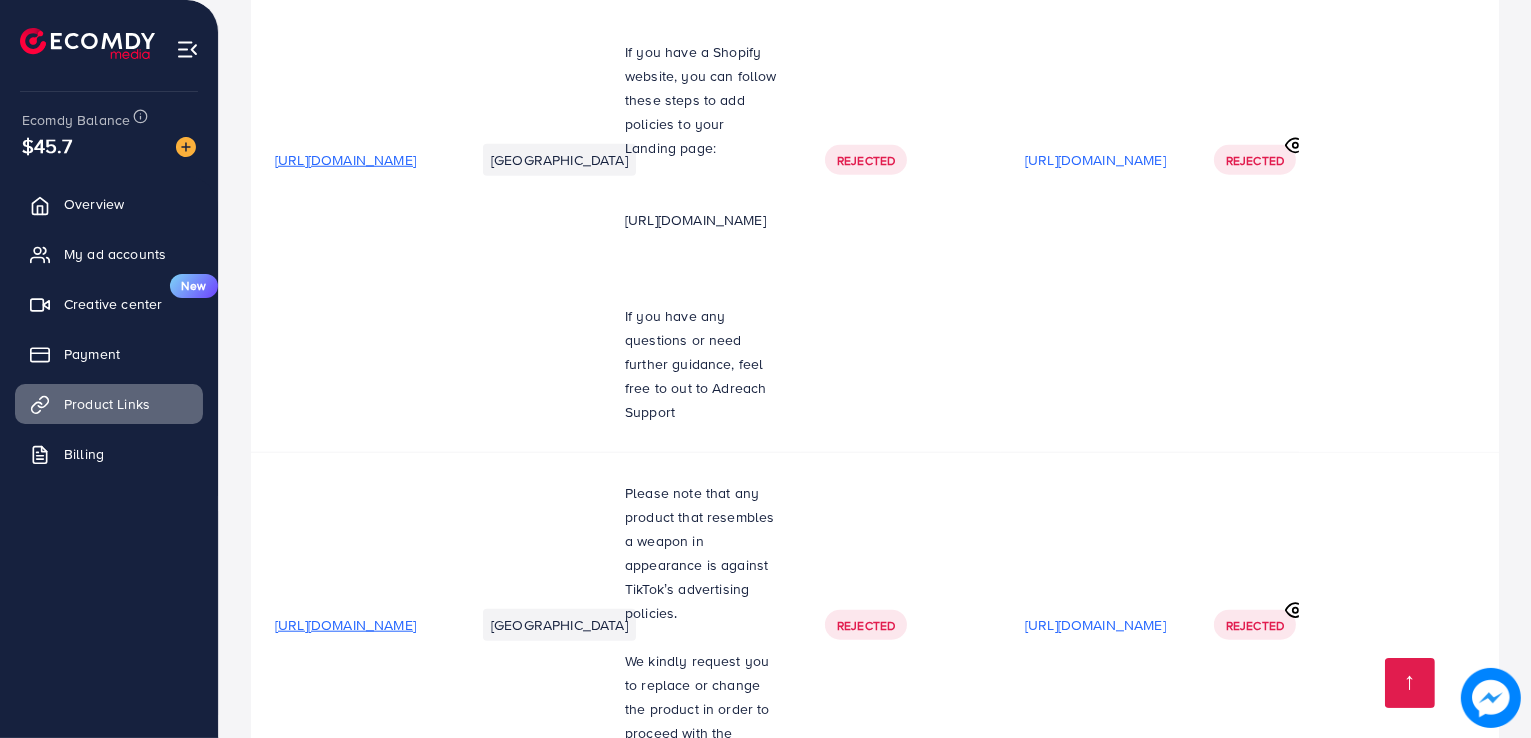 click on "[URL][DOMAIN_NAME]" at bounding box center (345, 933) 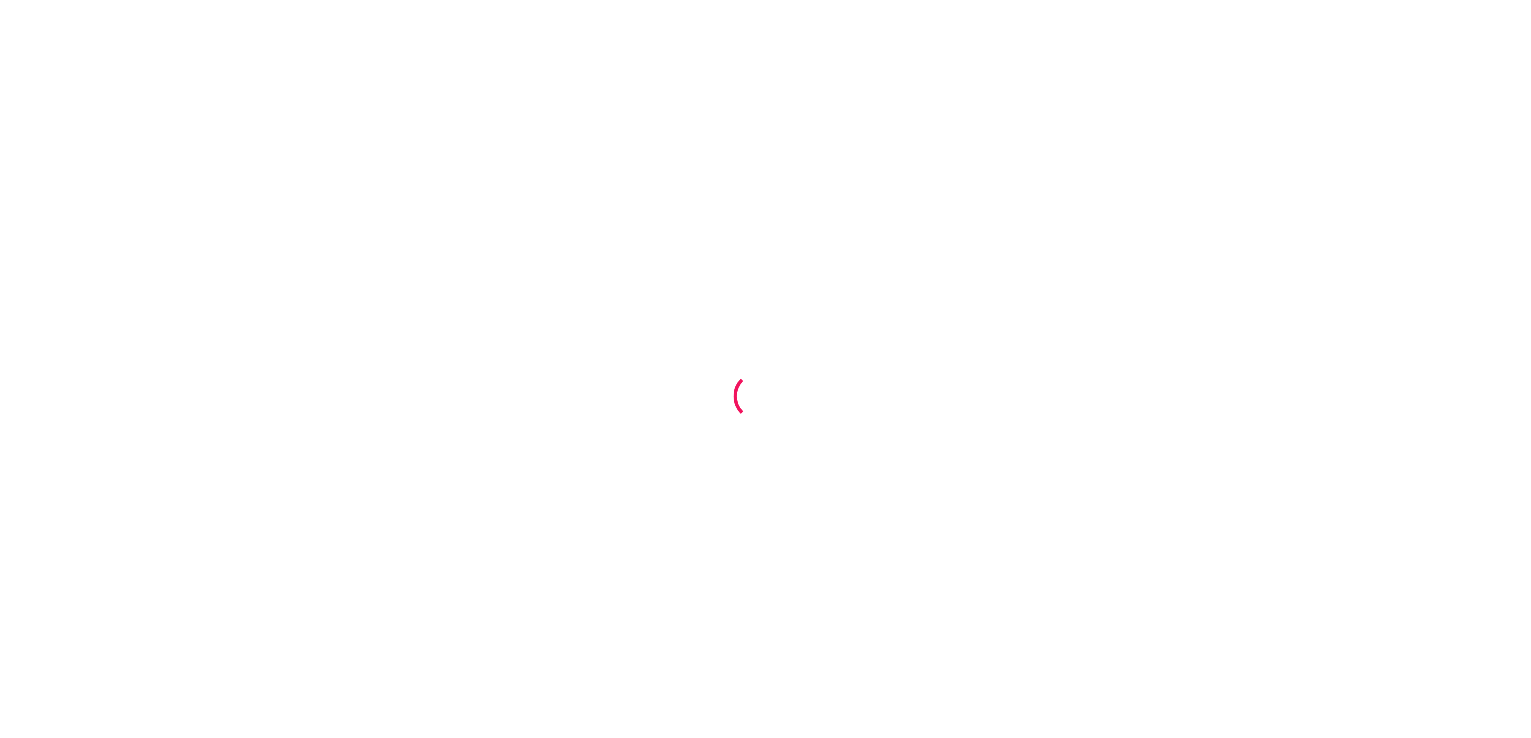 scroll, scrollTop: 0, scrollLeft: 0, axis: both 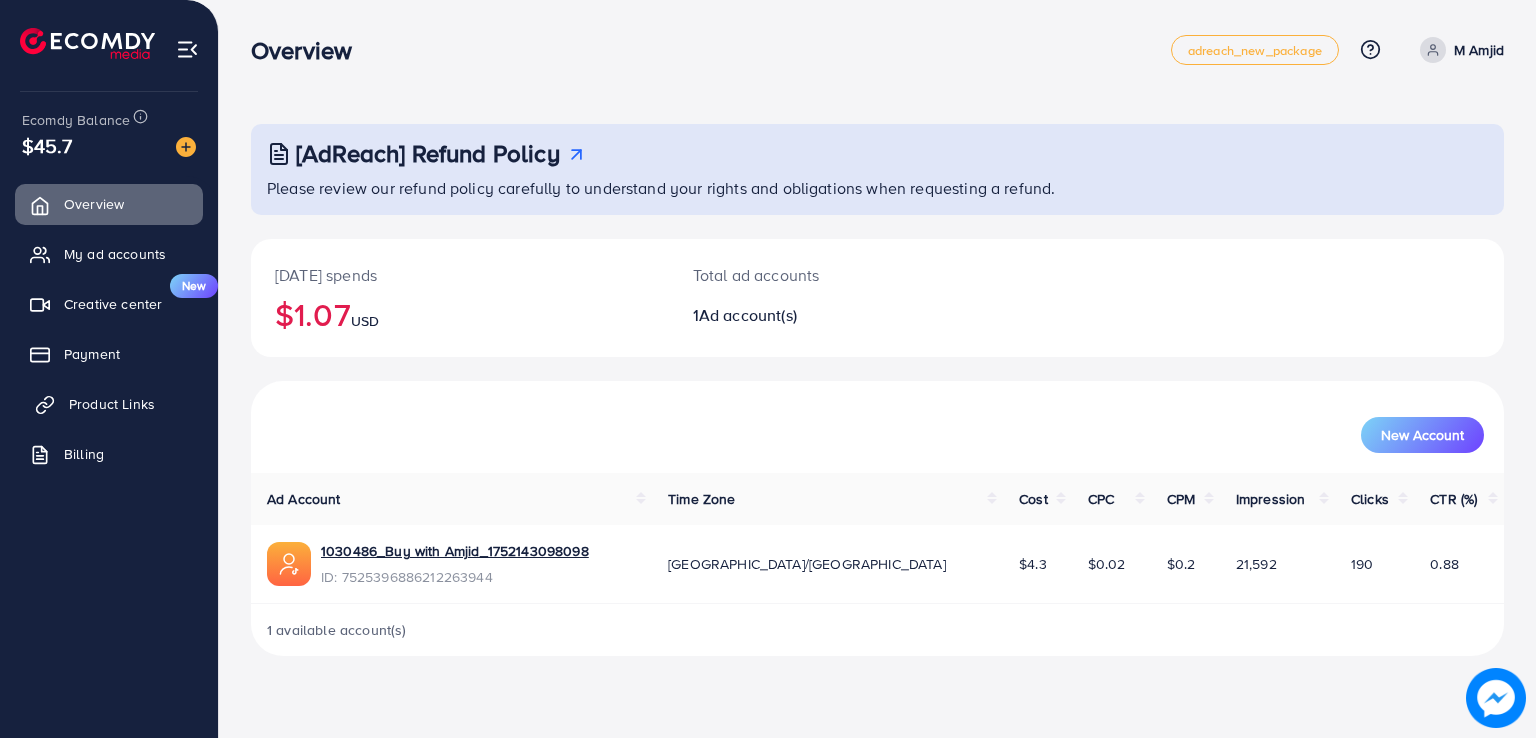 click on "Product Links" at bounding box center [109, 404] 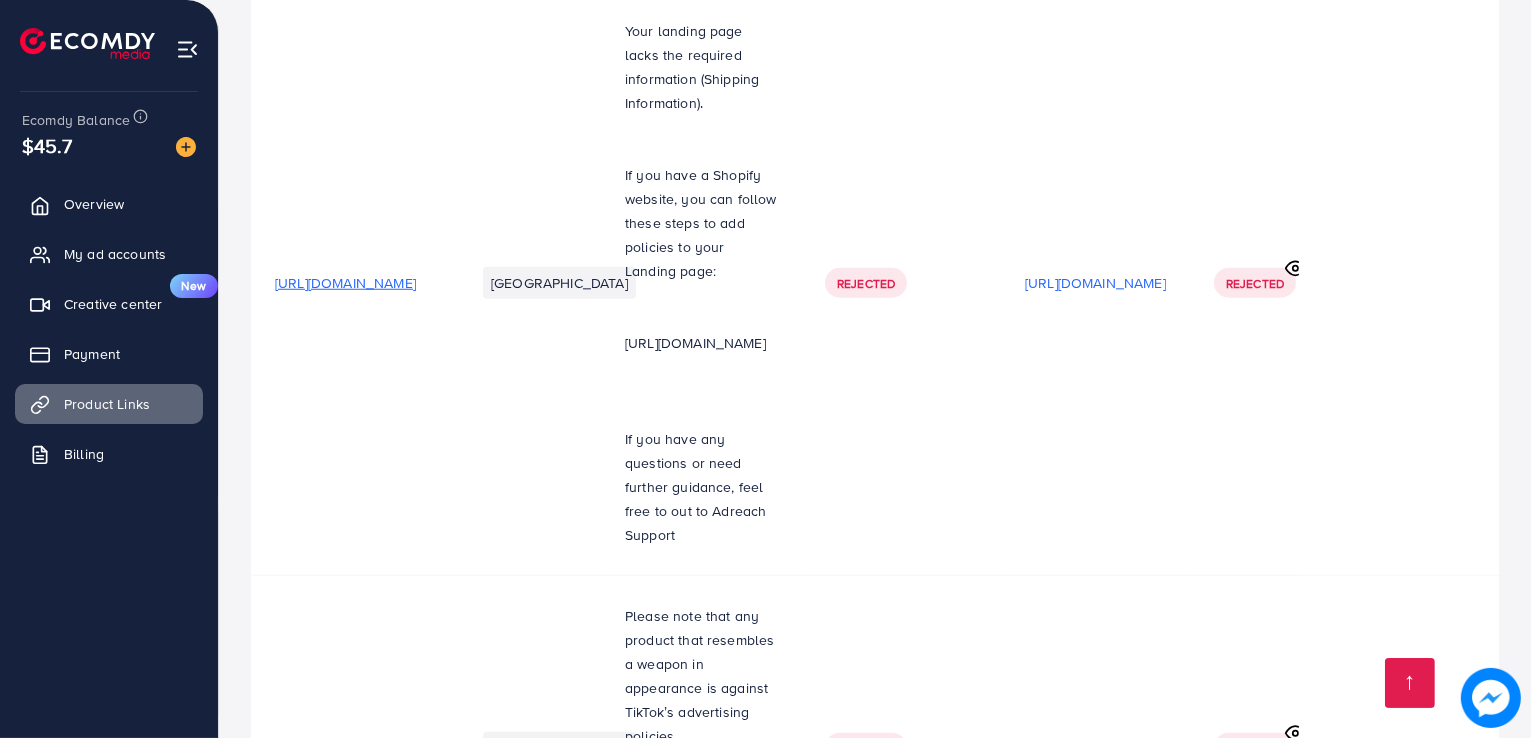 scroll, scrollTop: 1900, scrollLeft: 0, axis: vertical 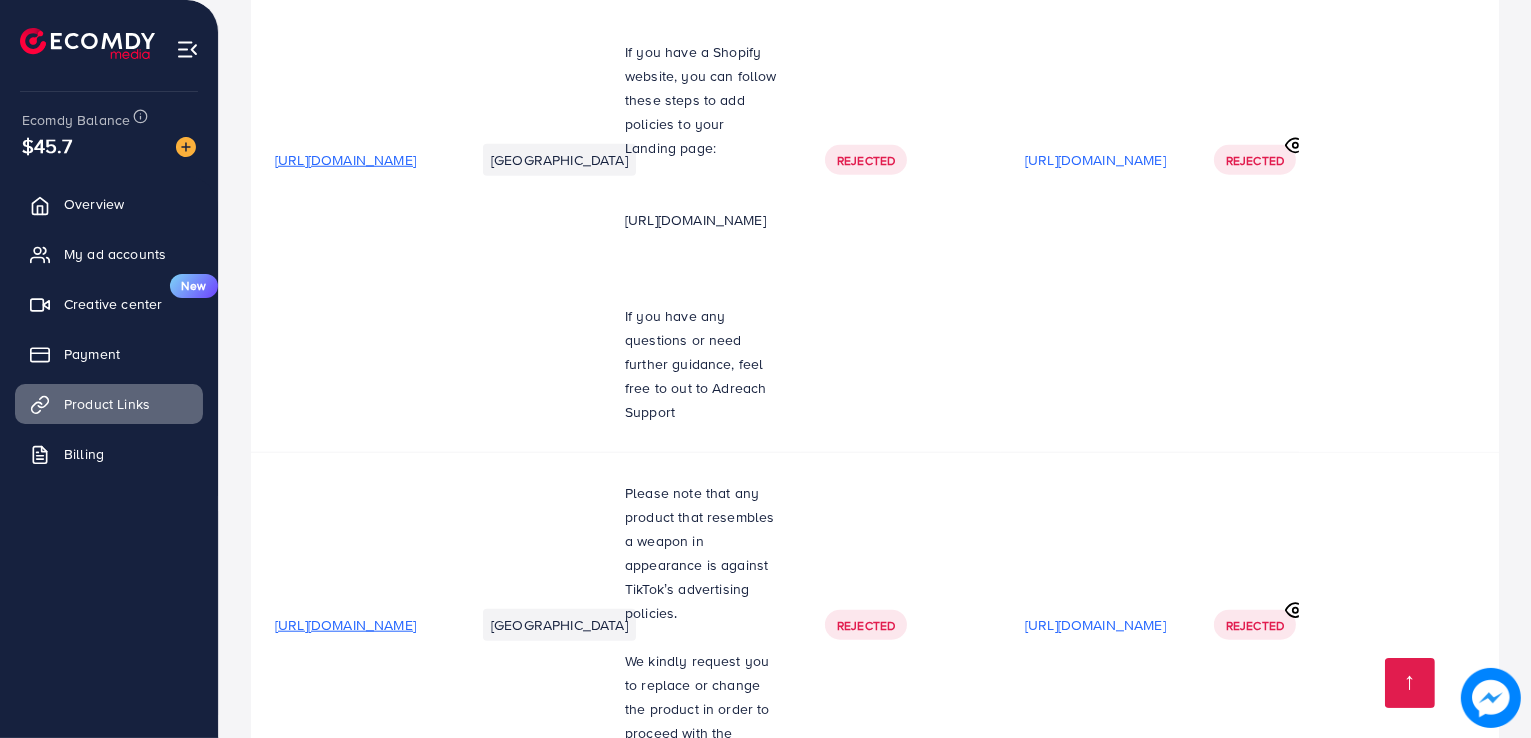 click on "[URL][DOMAIN_NAME]" at bounding box center (345, 933) 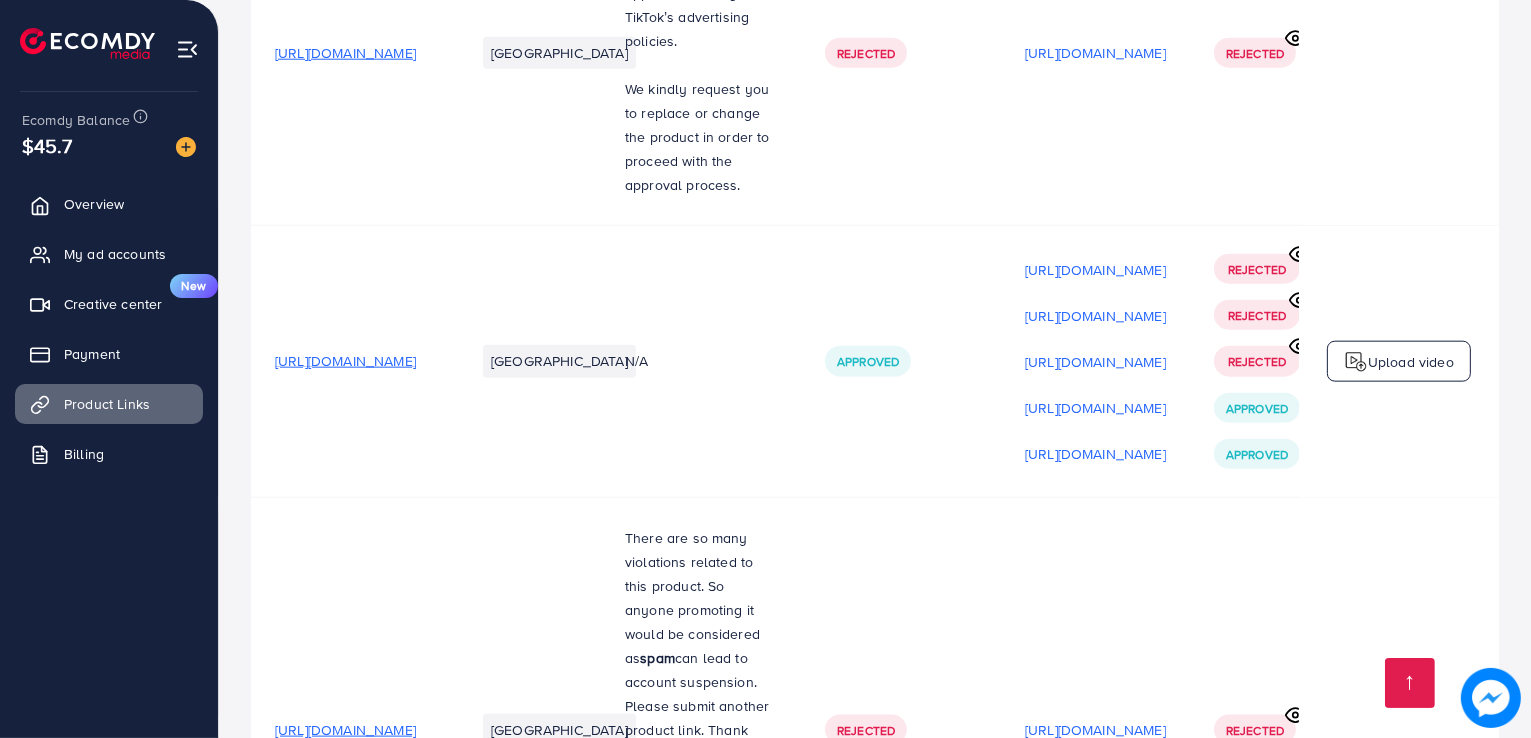 scroll, scrollTop: 2500, scrollLeft: 0, axis: vertical 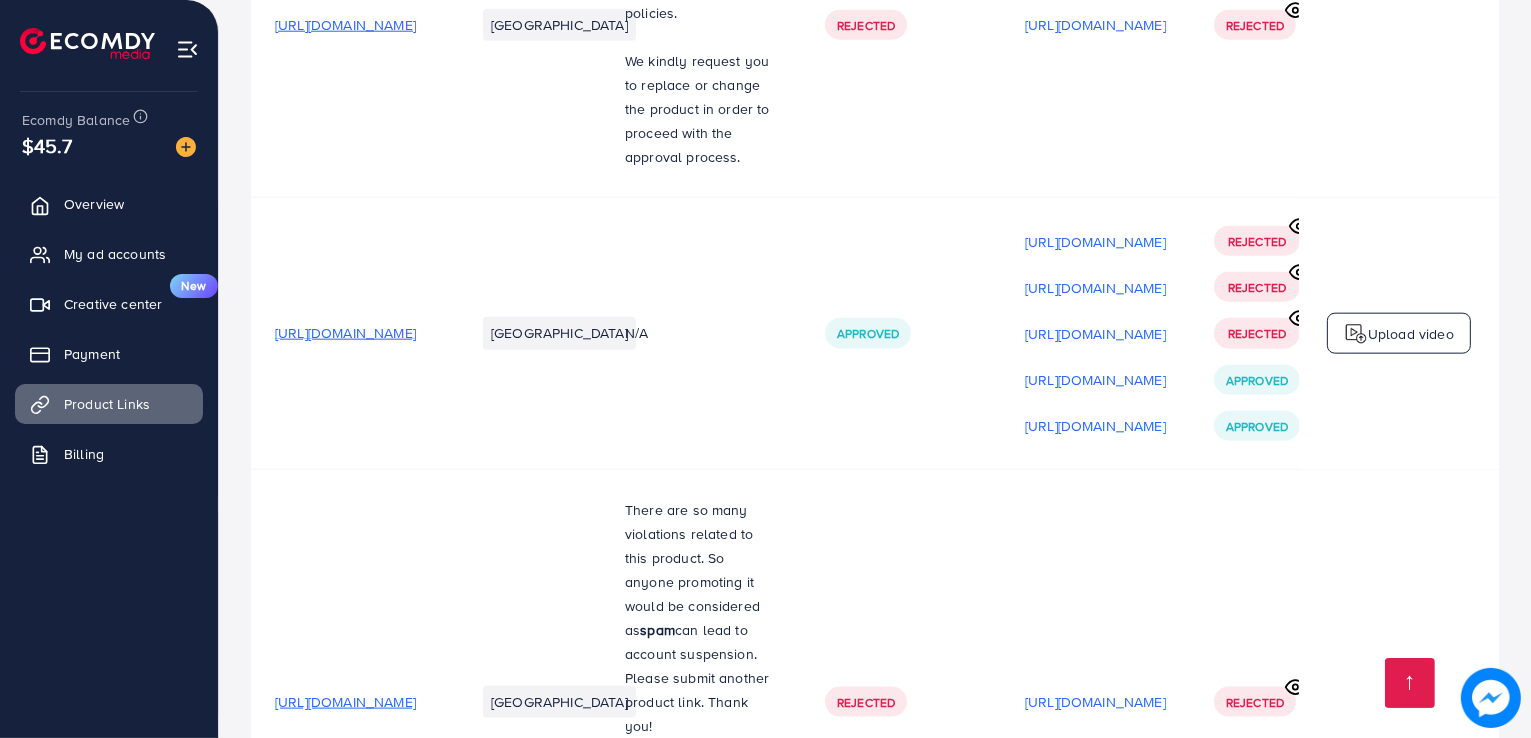 click on "[URL][DOMAIN_NAME]" at bounding box center [345, 1001] 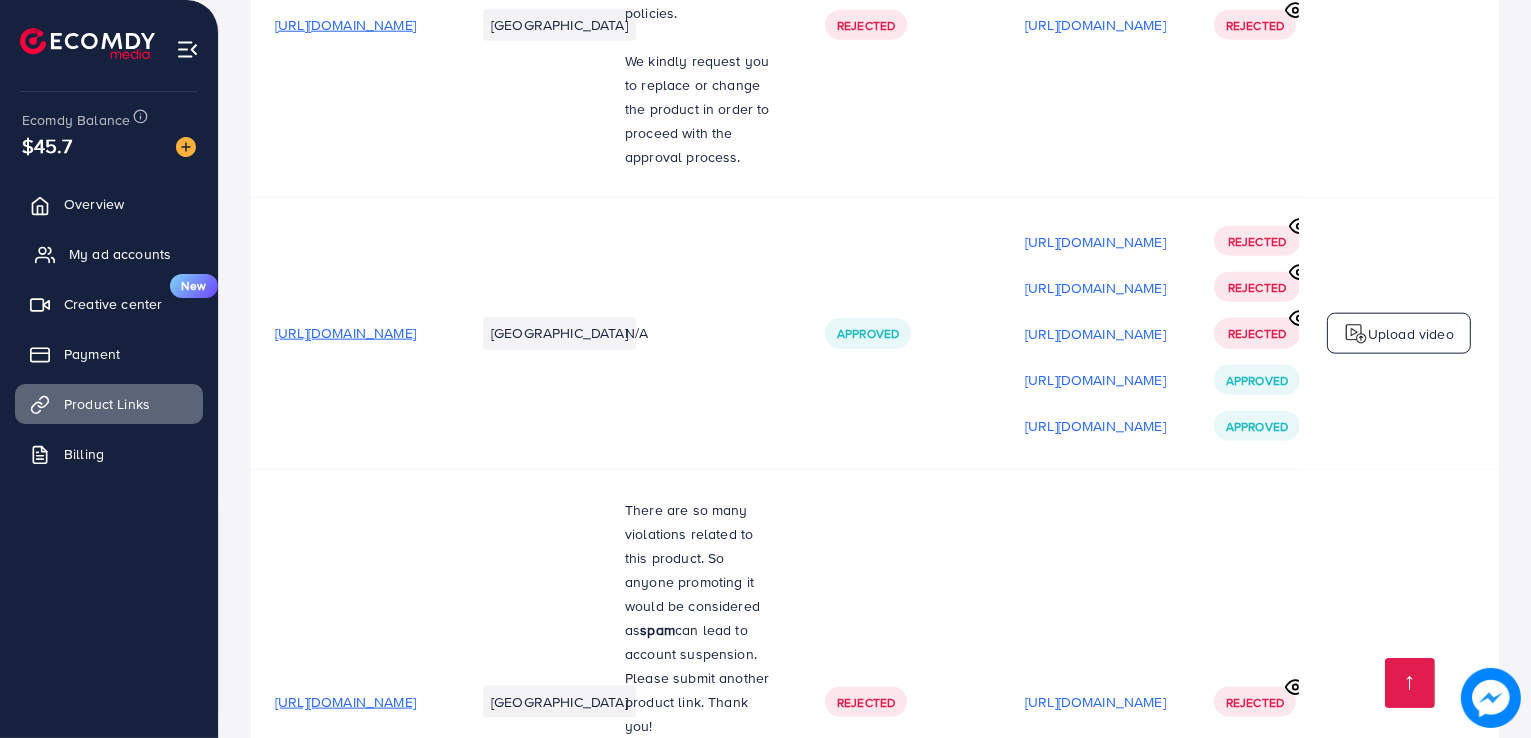 click on "My ad accounts" at bounding box center [120, 254] 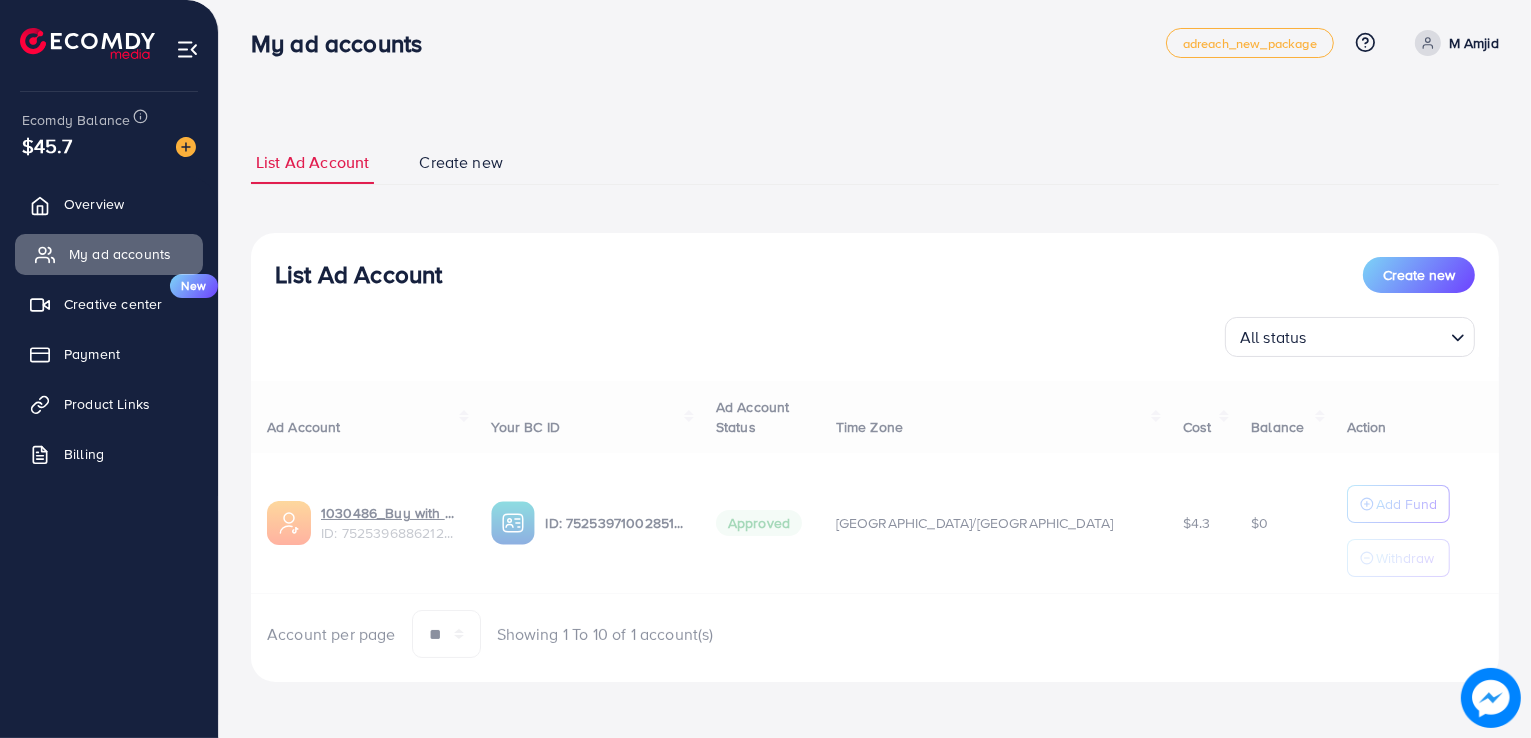 scroll, scrollTop: 0, scrollLeft: 0, axis: both 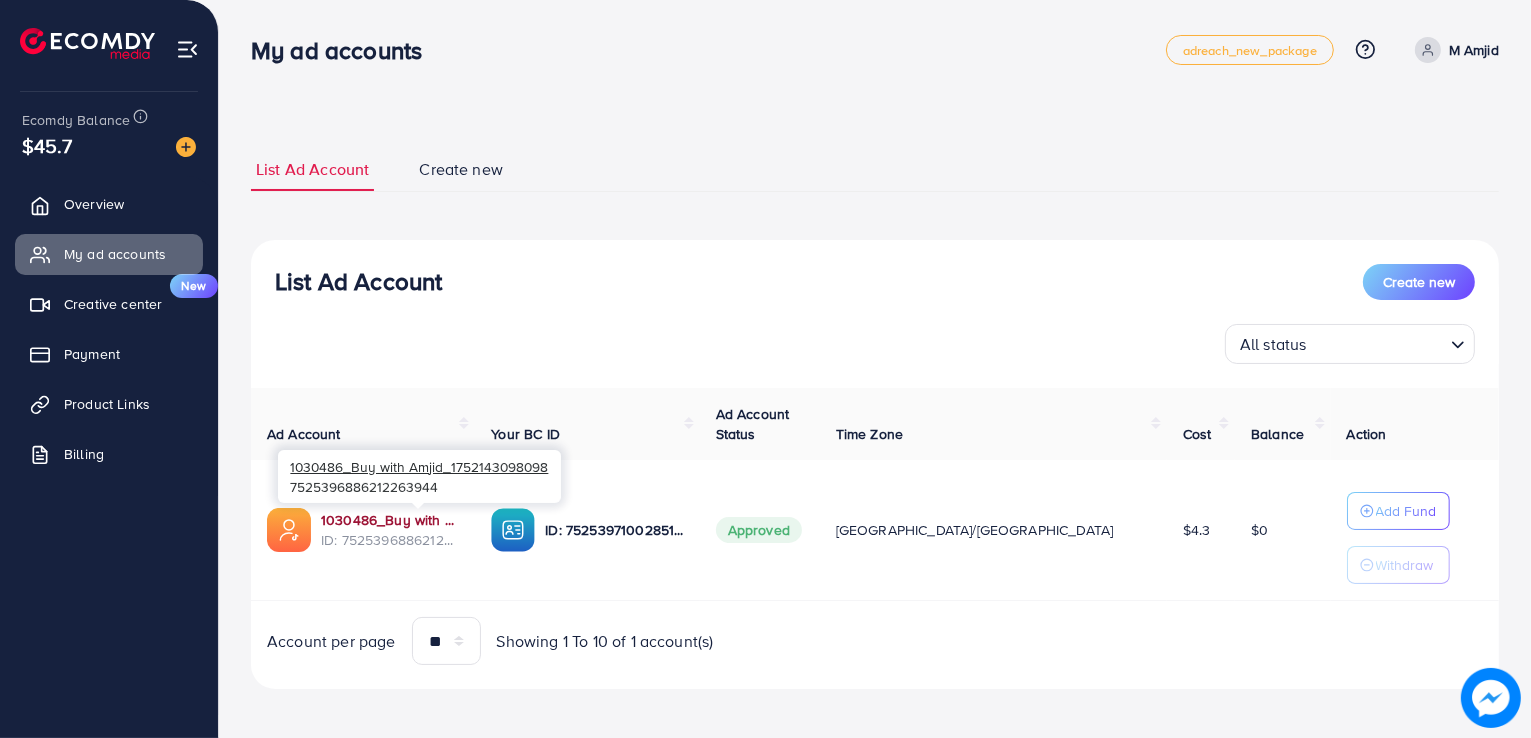 click on "1030486_Buy with Amjid_1752143098098" at bounding box center [390, 520] 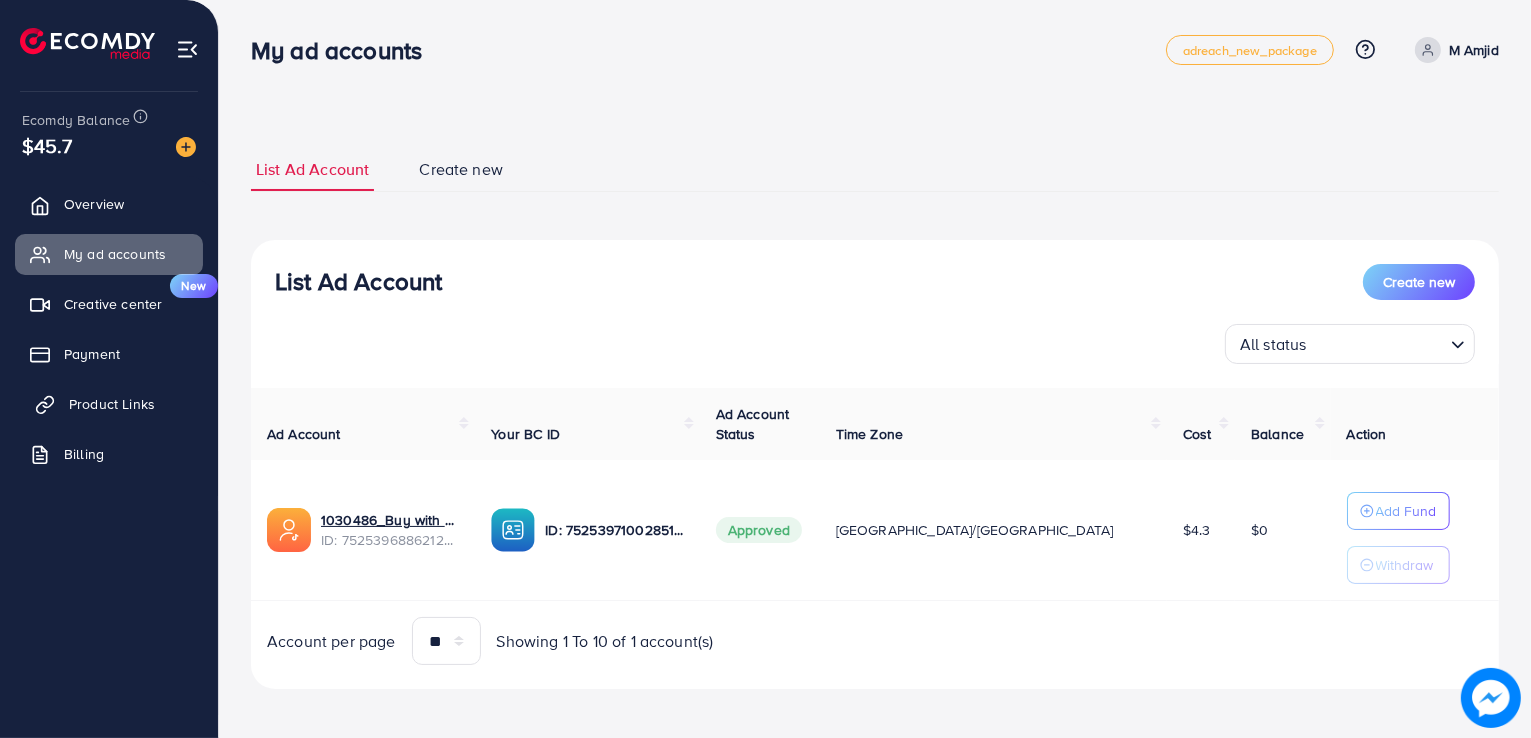 click on "Product Links" at bounding box center (112, 404) 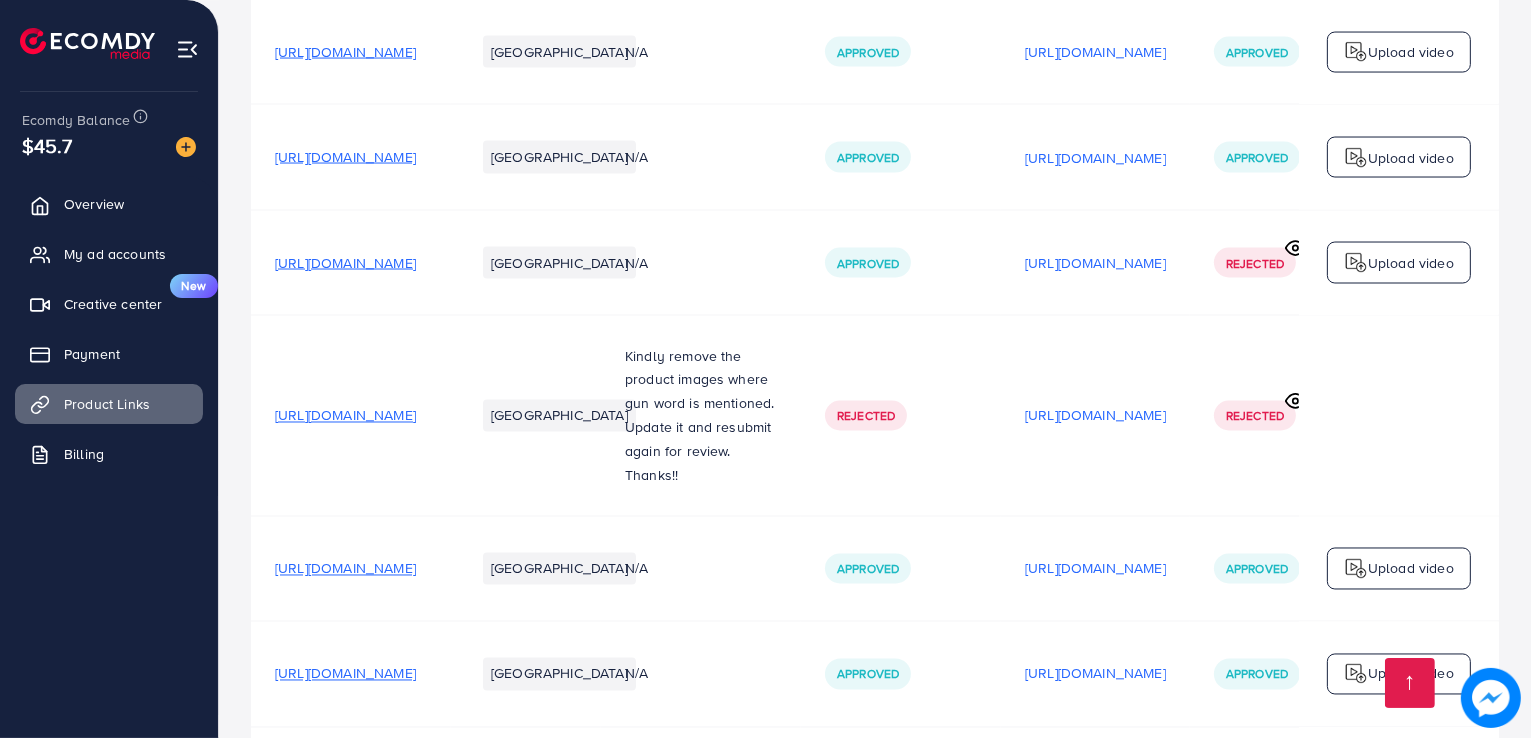 scroll, scrollTop: 3774, scrollLeft: 0, axis: vertical 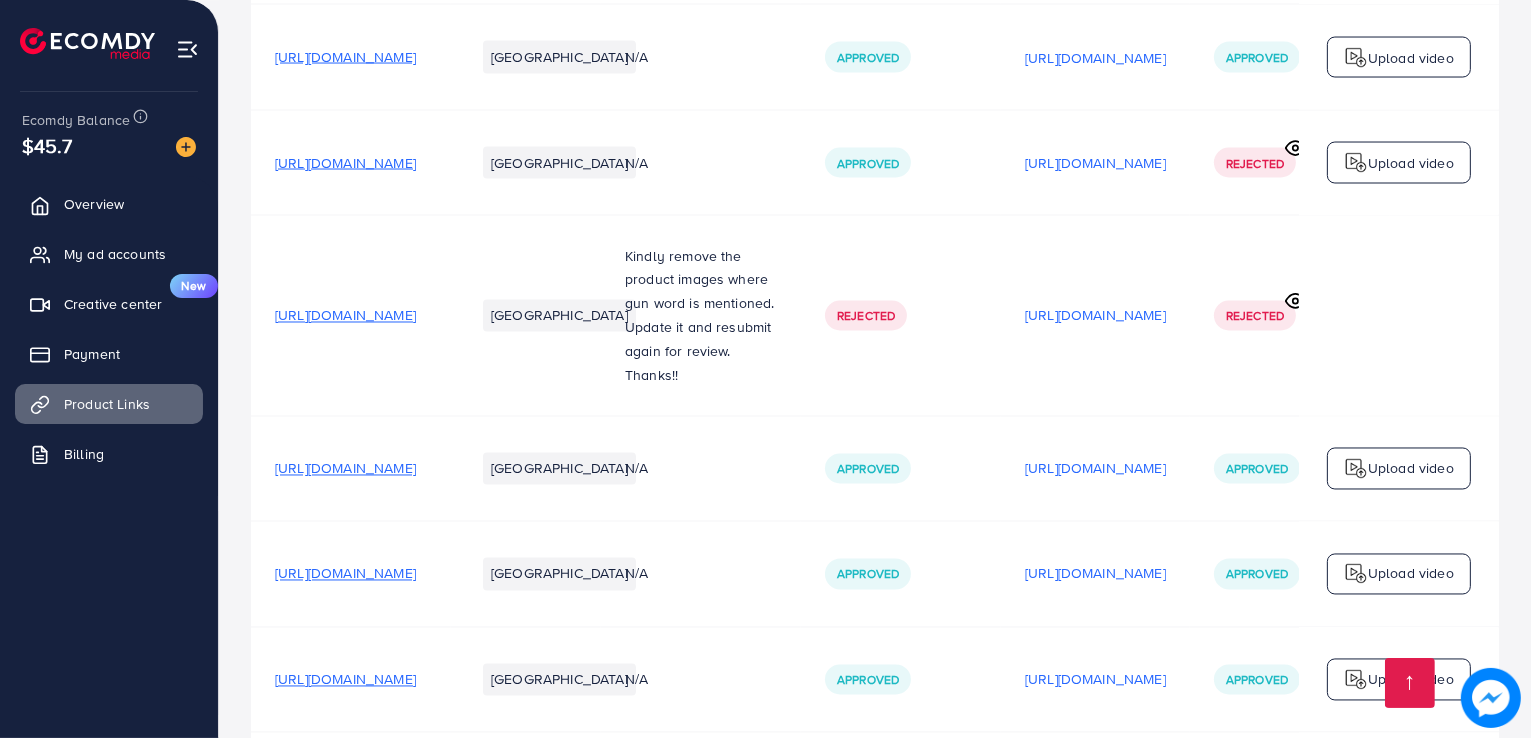 click on "Approved" at bounding box center [901, 1618] 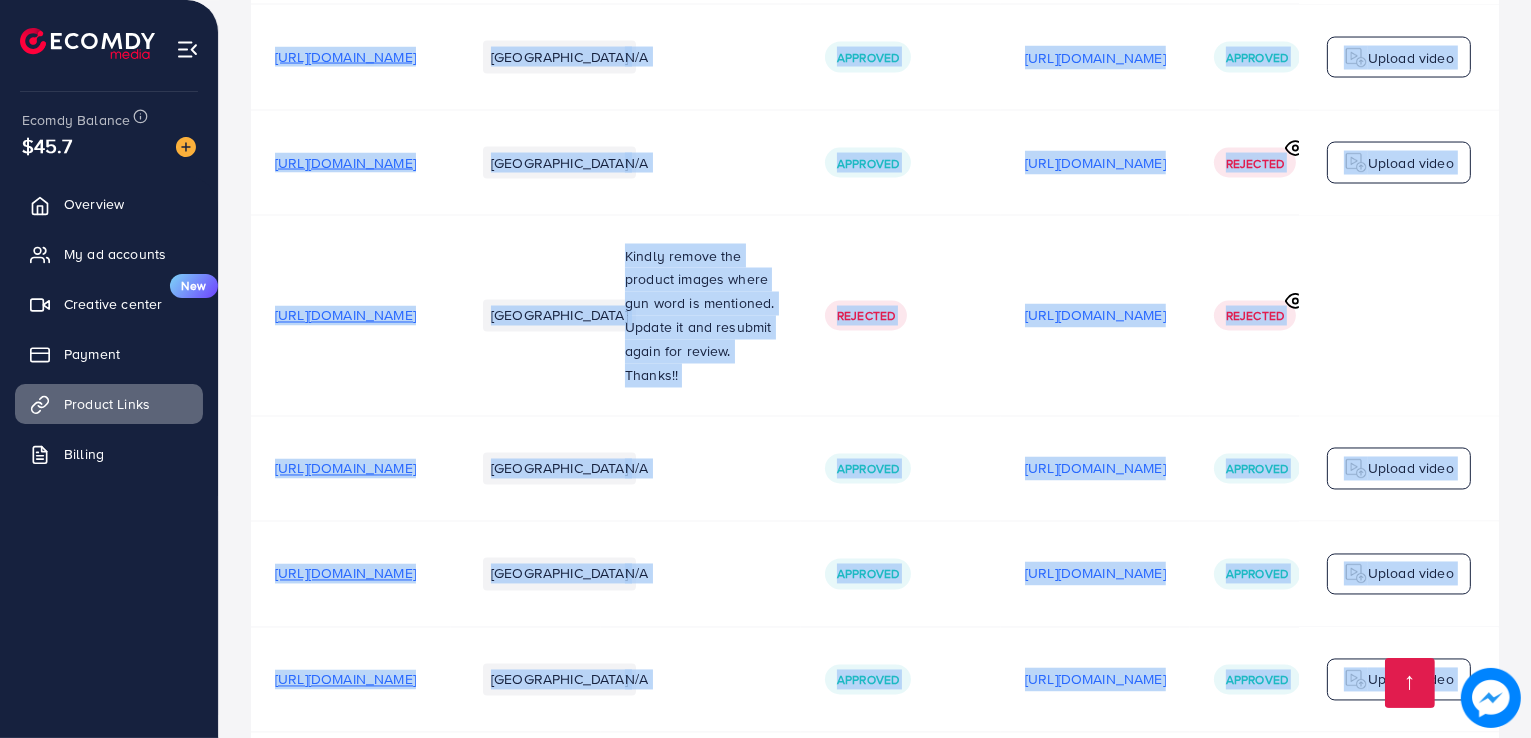 drag, startPoint x: 1168, startPoint y: 641, endPoint x: 1192, endPoint y: 645, distance: 24.33105 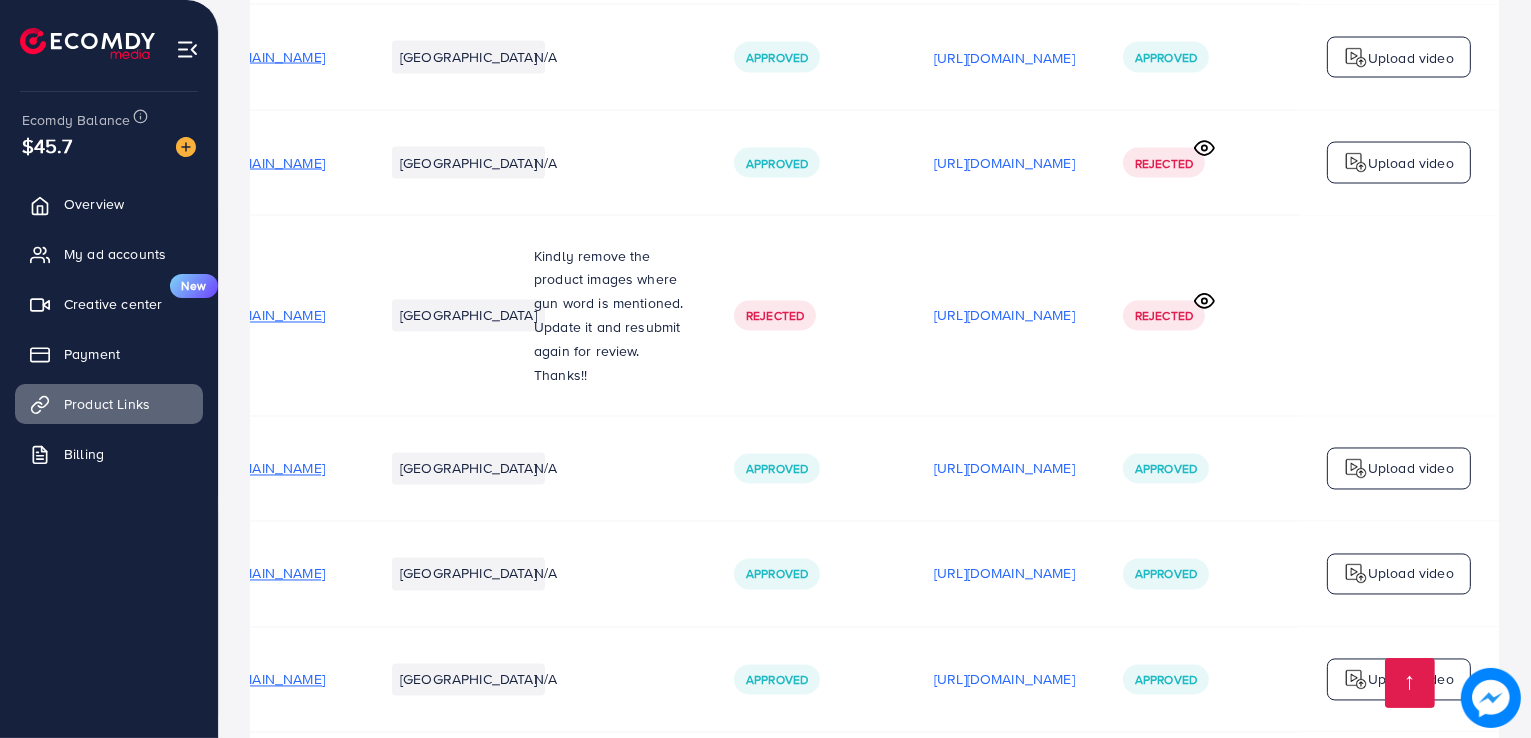 click on "Rejected" at bounding box center [1199, 1345] 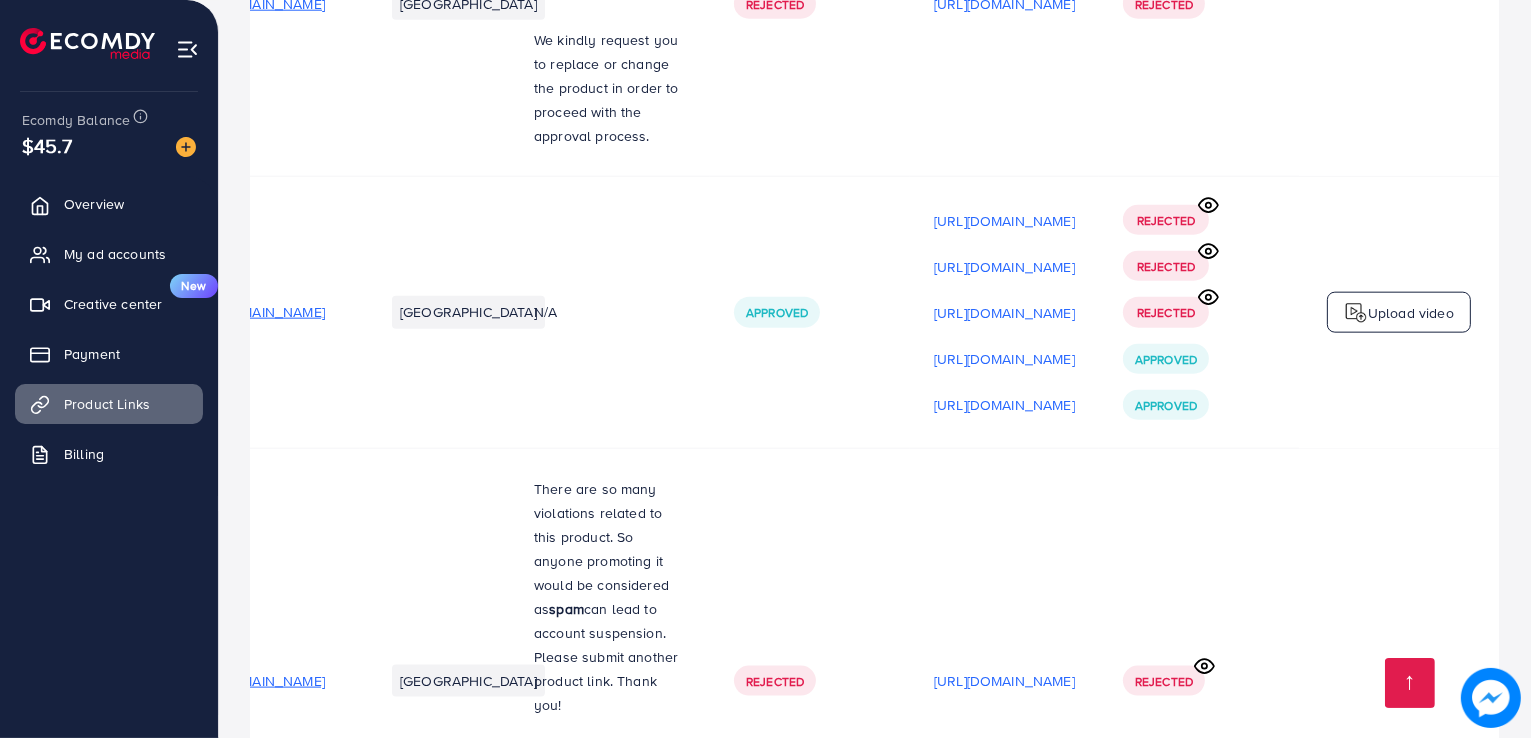 scroll, scrollTop: 2400, scrollLeft: 0, axis: vertical 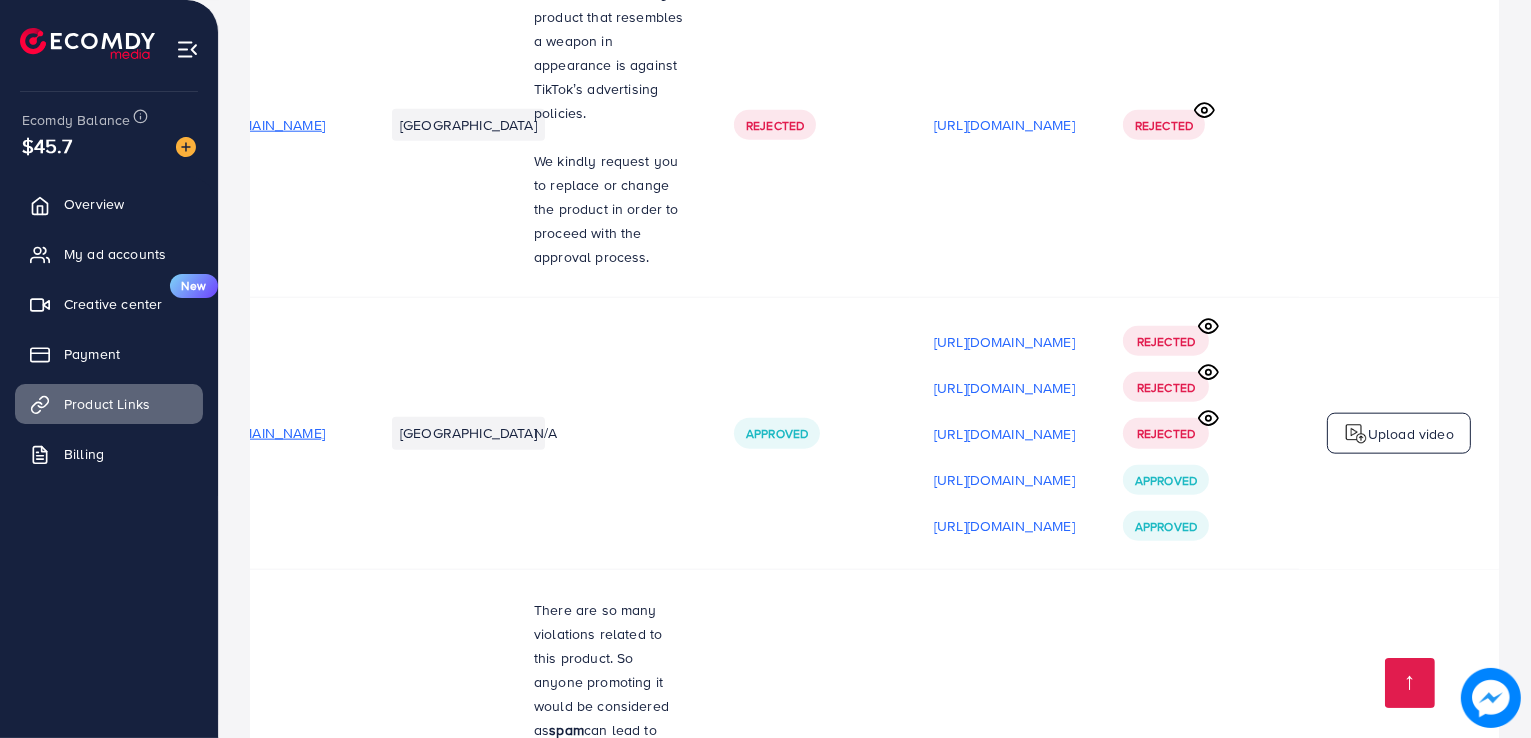 click on "[URL][DOMAIN_NAME]" at bounding box center (1004, 1125) 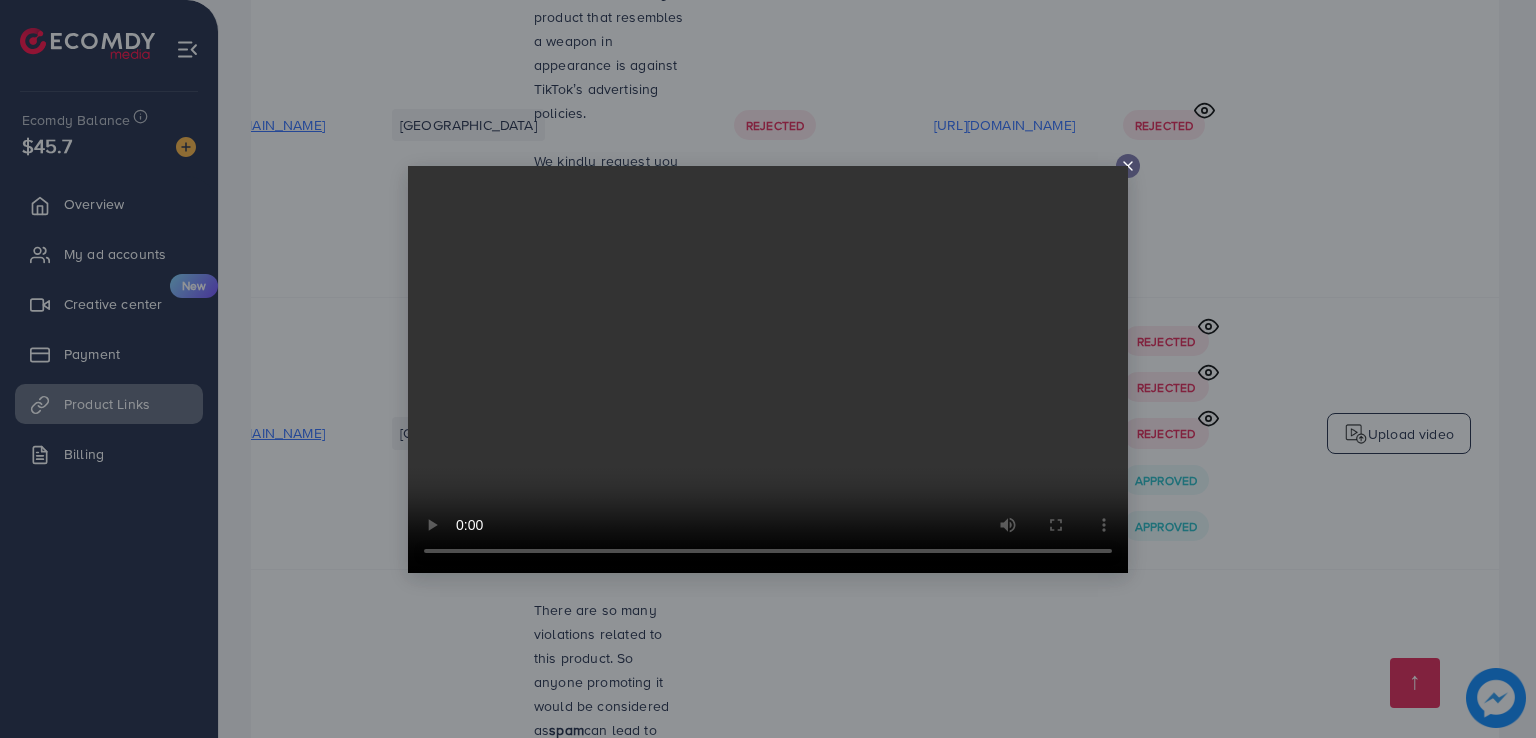 click at bounding box center (768, 369) 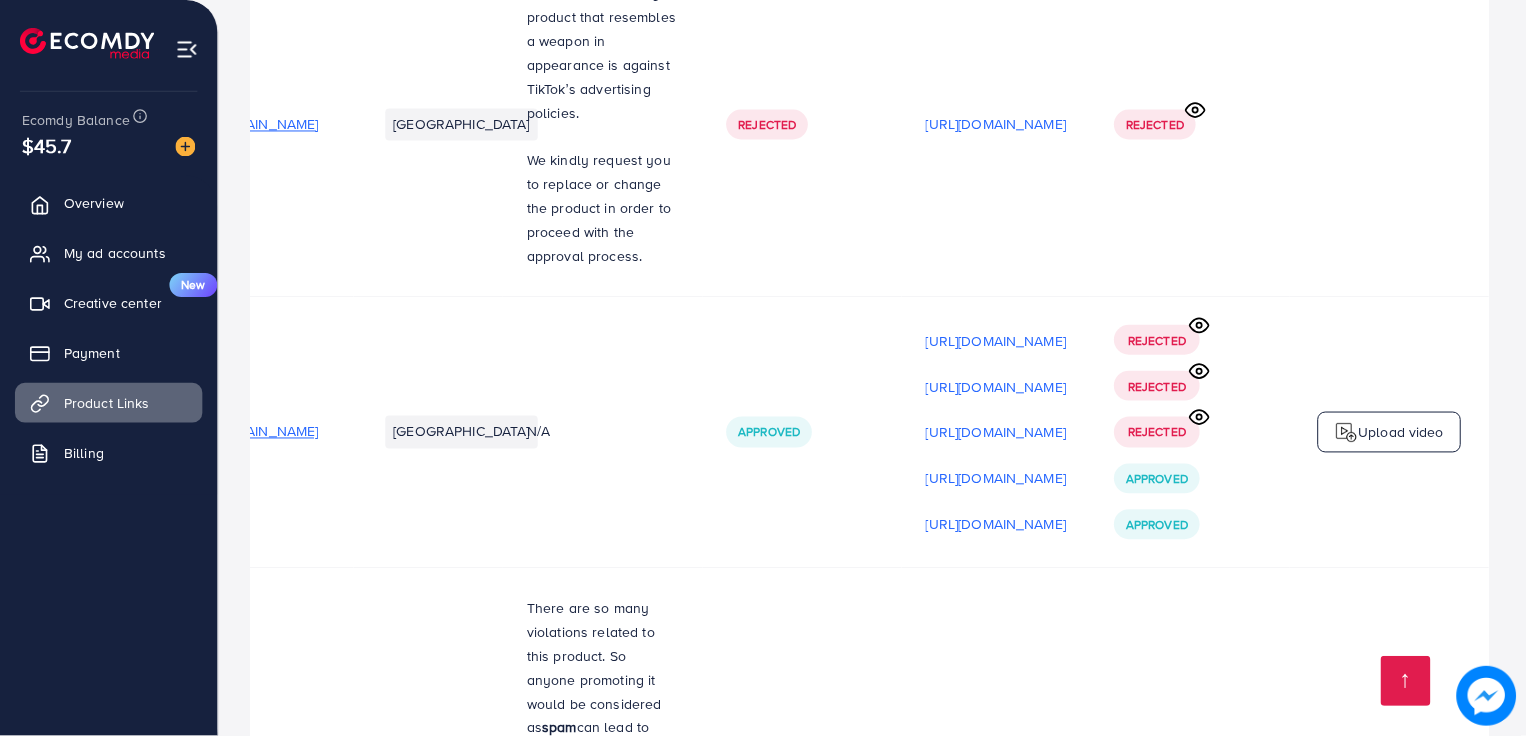 scroll, scrollTop: 0, scrollLeft: 431, axis: horizontal 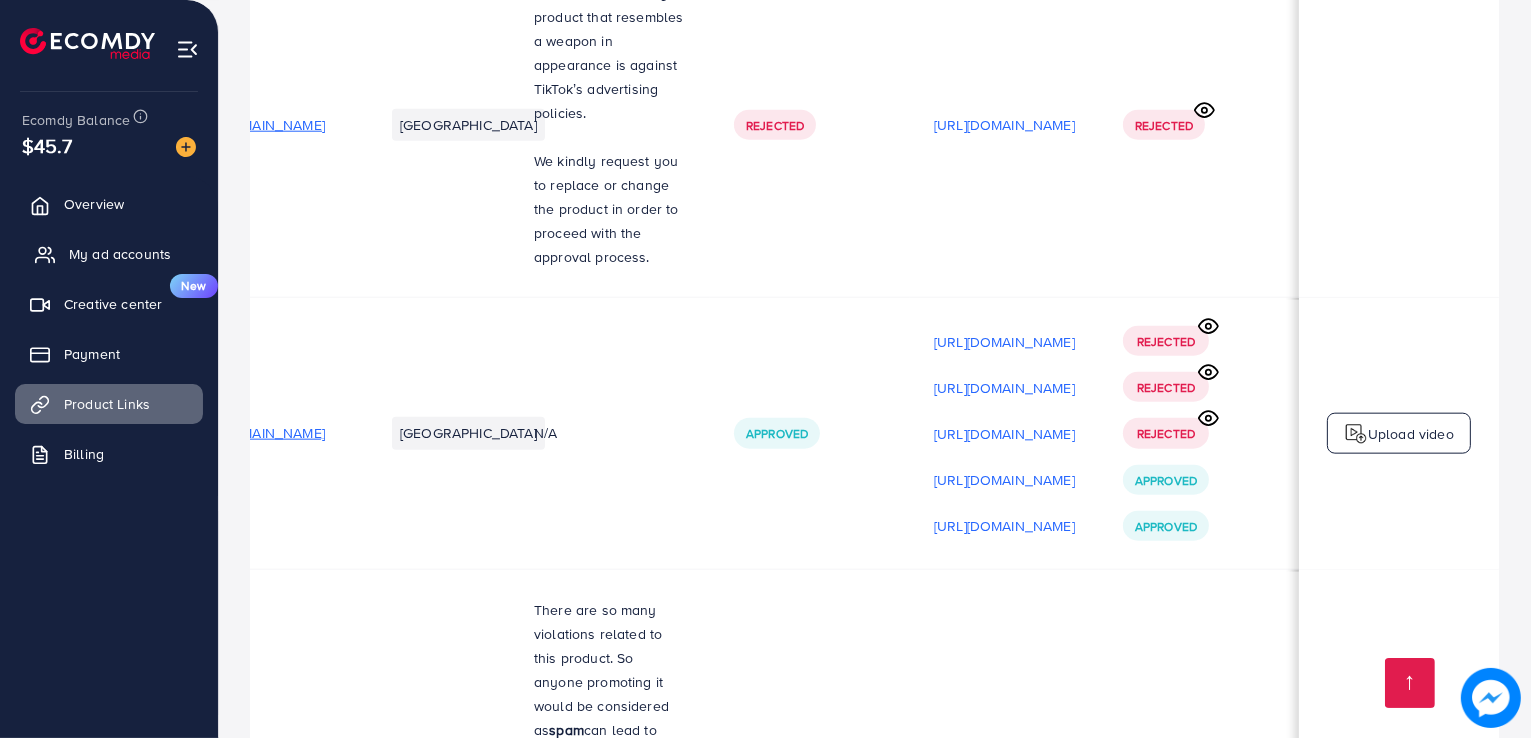 click on "My ad accounts" at bounding box center [120, 254] 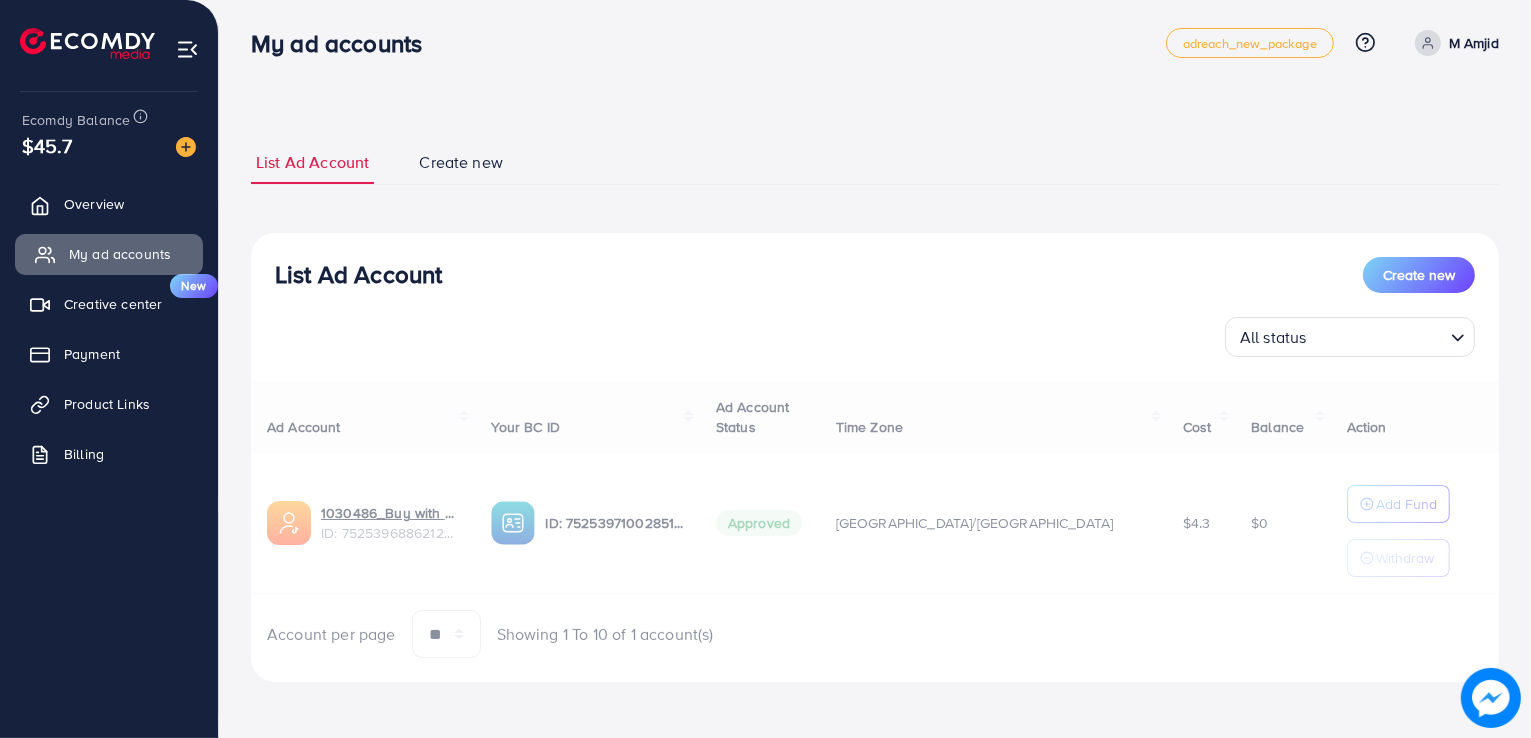 scroll, scrollTop: 0, scrollLeft: 0, axis: both 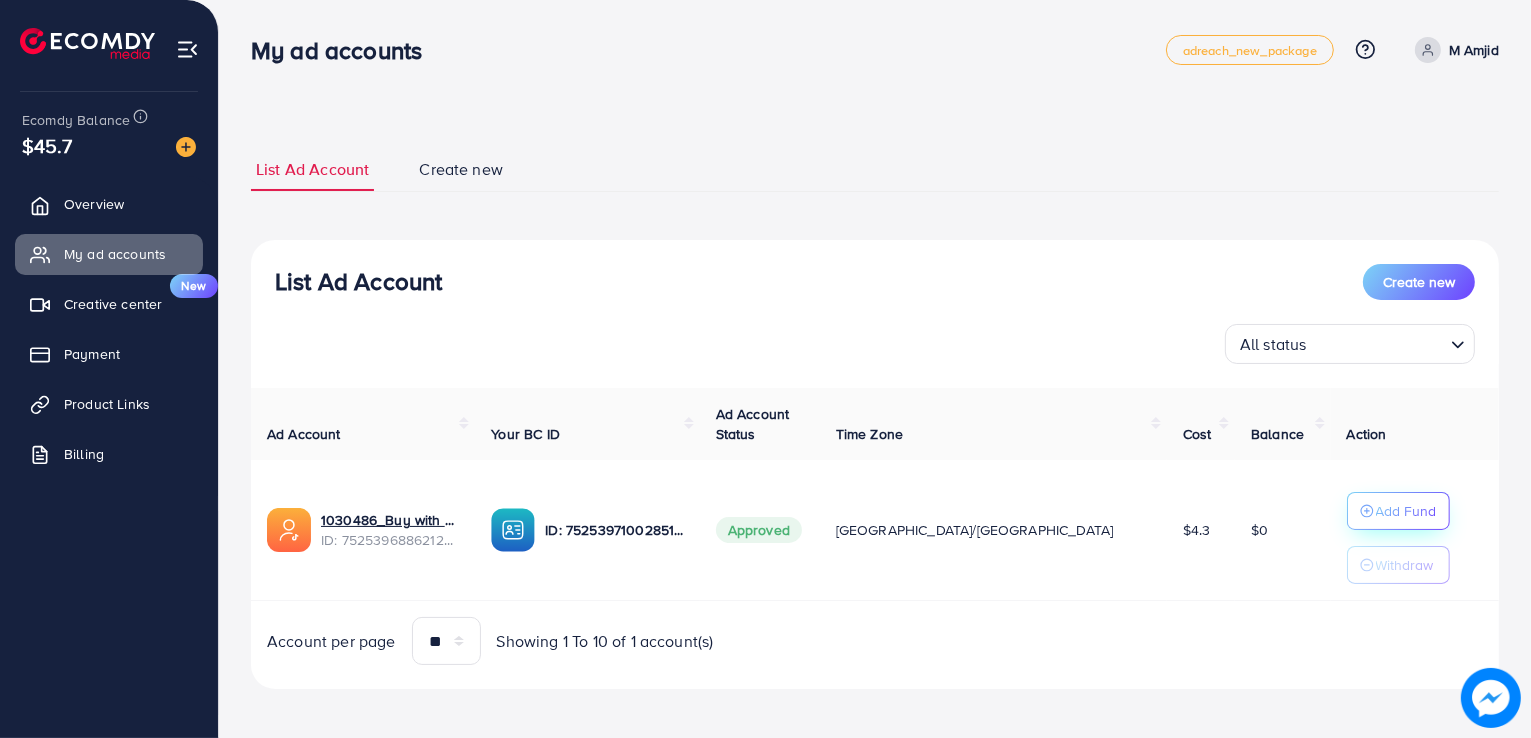 click on "Add Fund" at bounding box center [1406, 511] 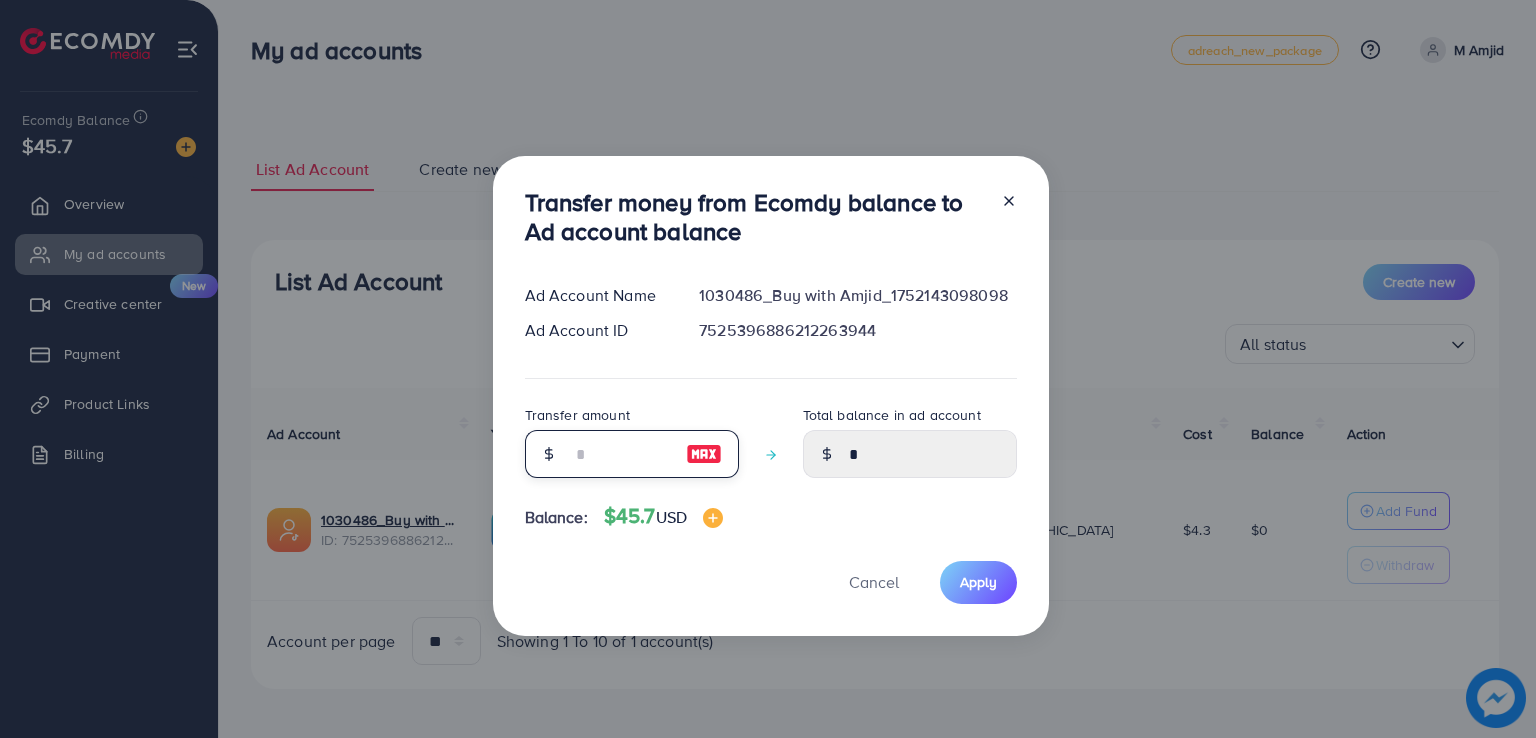 click at bounding box center [621, 454] 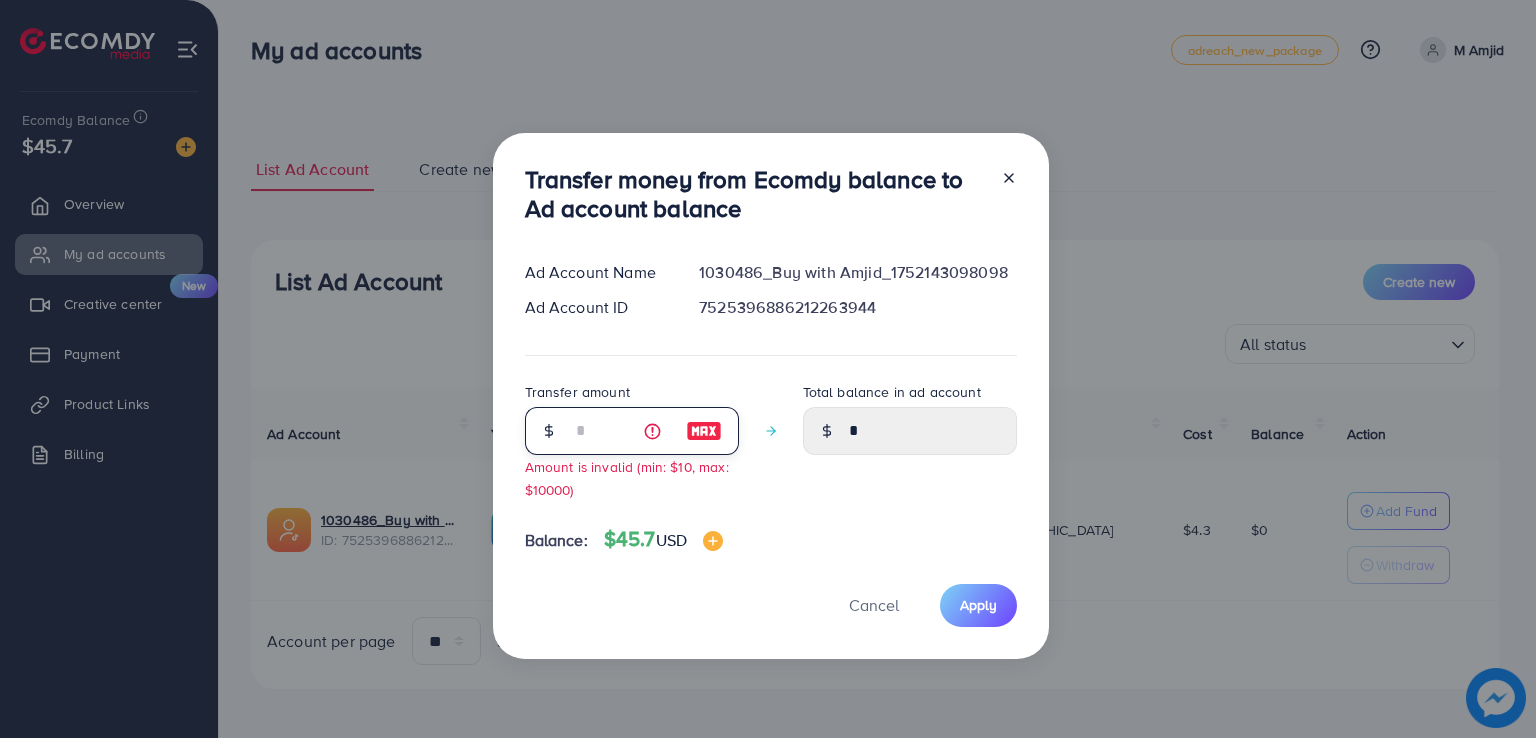 type on "****" 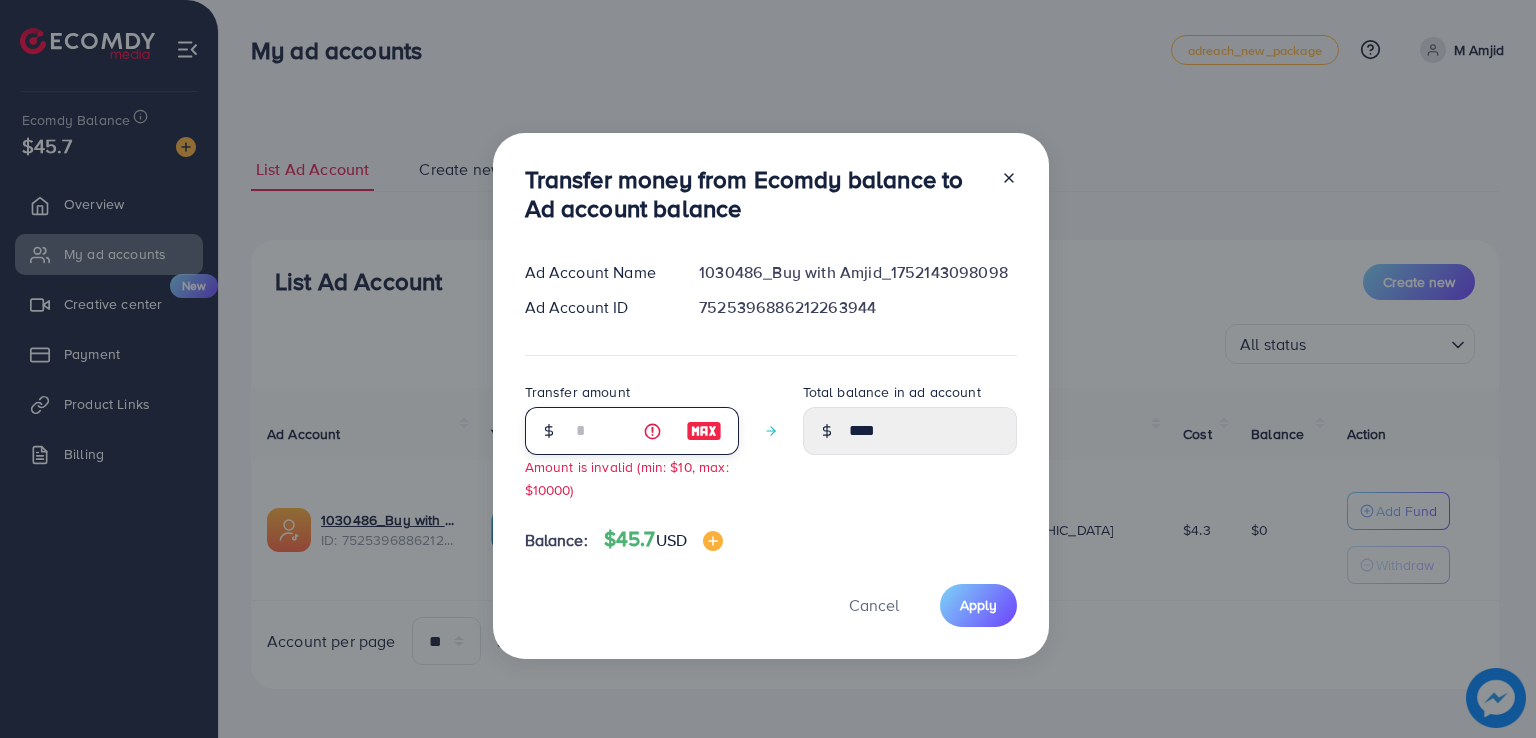 type on "**" 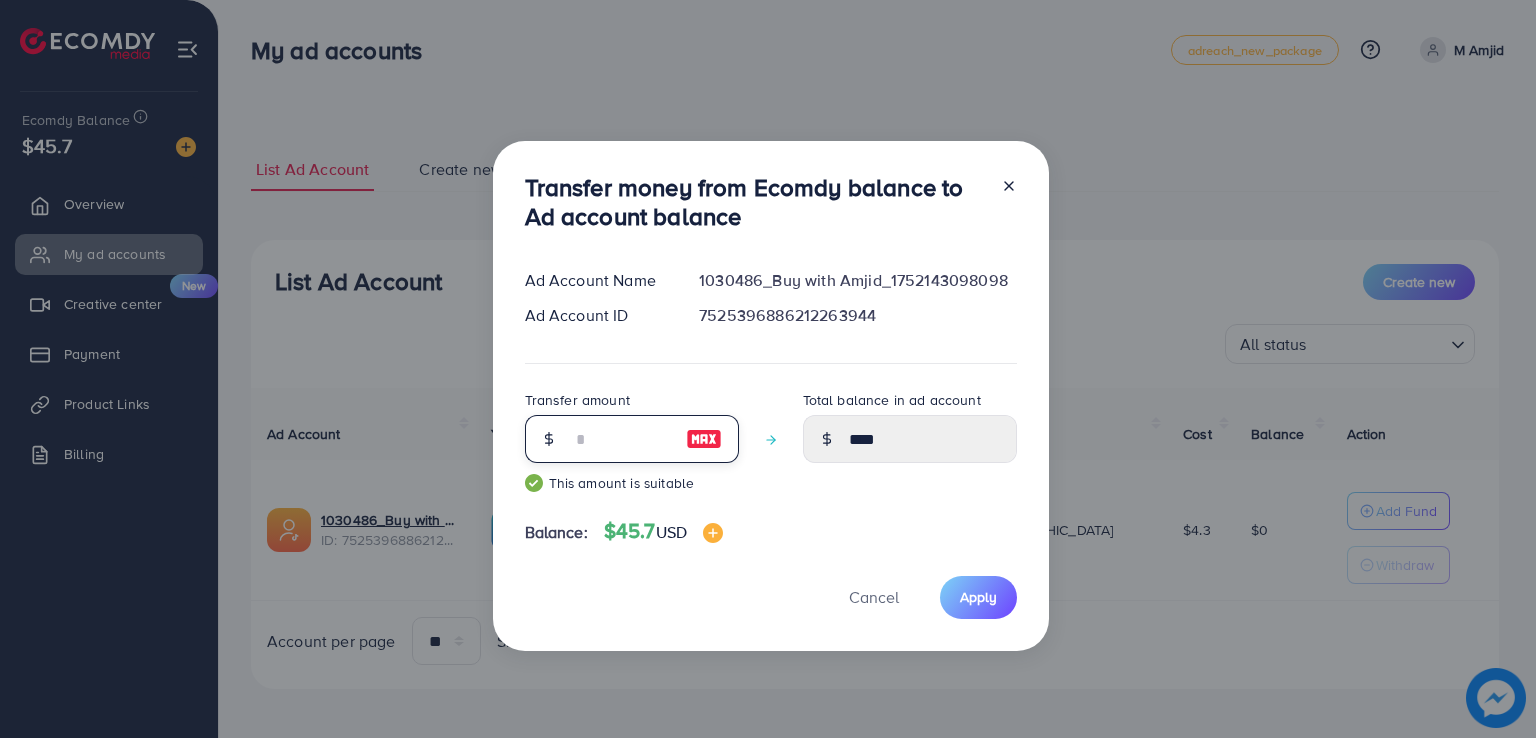 type on "*****" 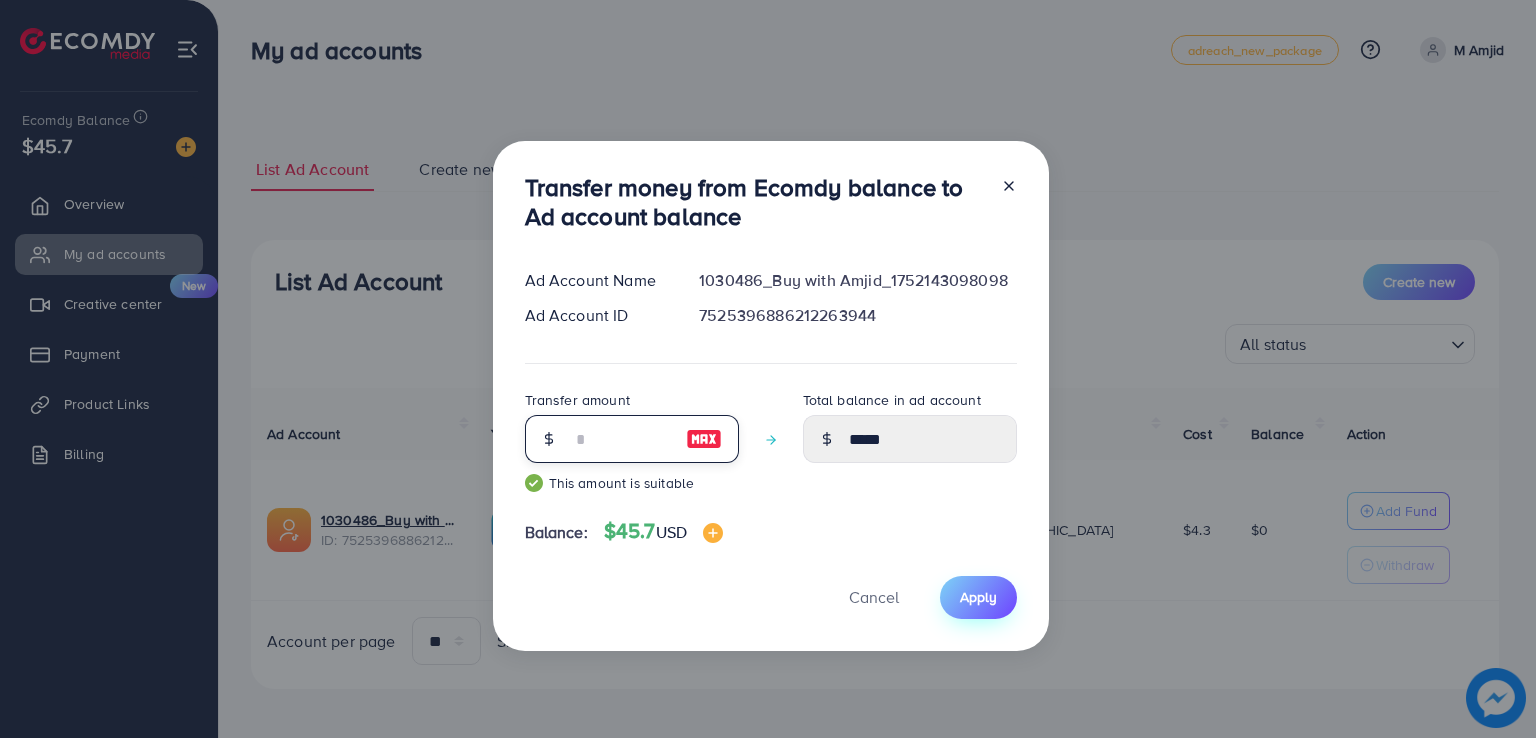 type on "**" 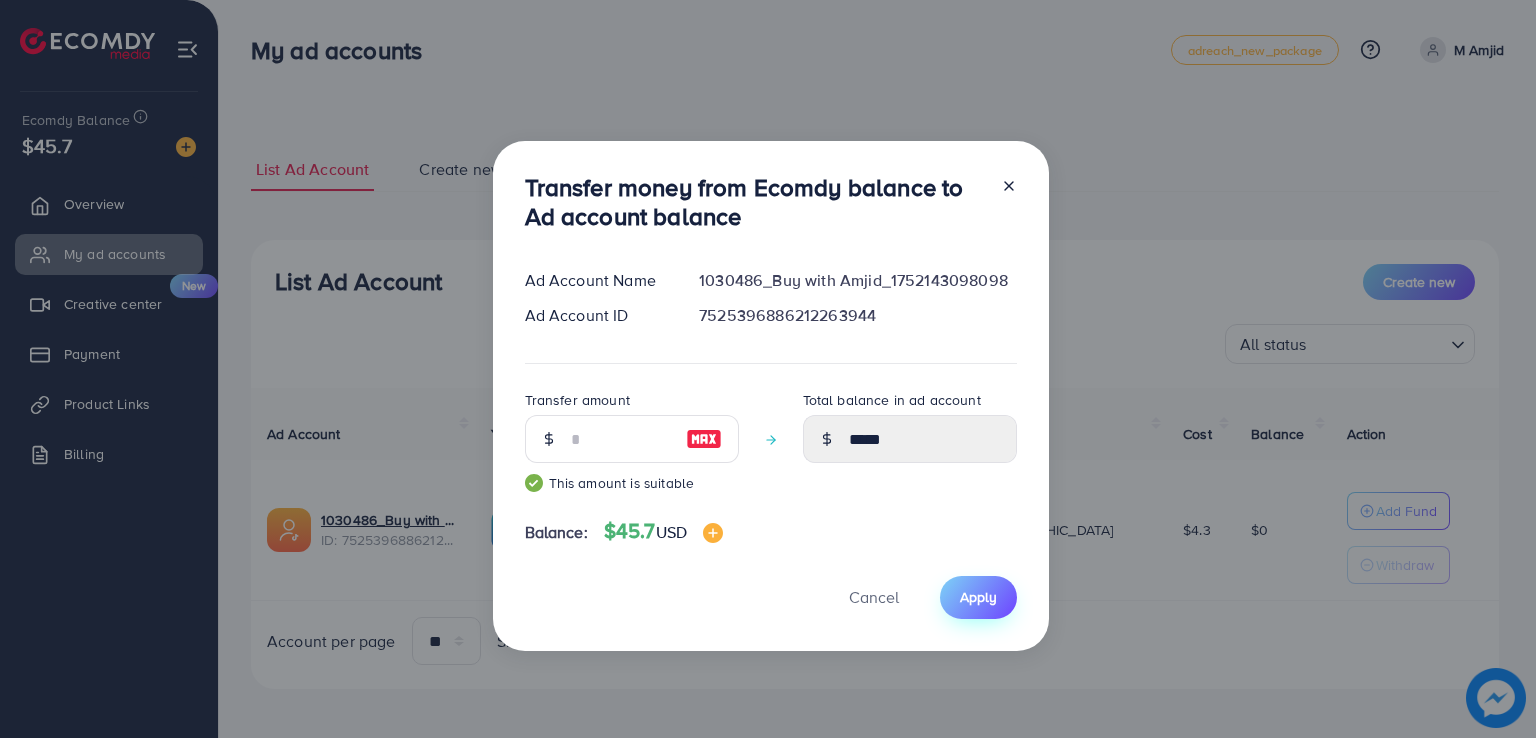 click on "Apply" at bounding box center [978, 597] 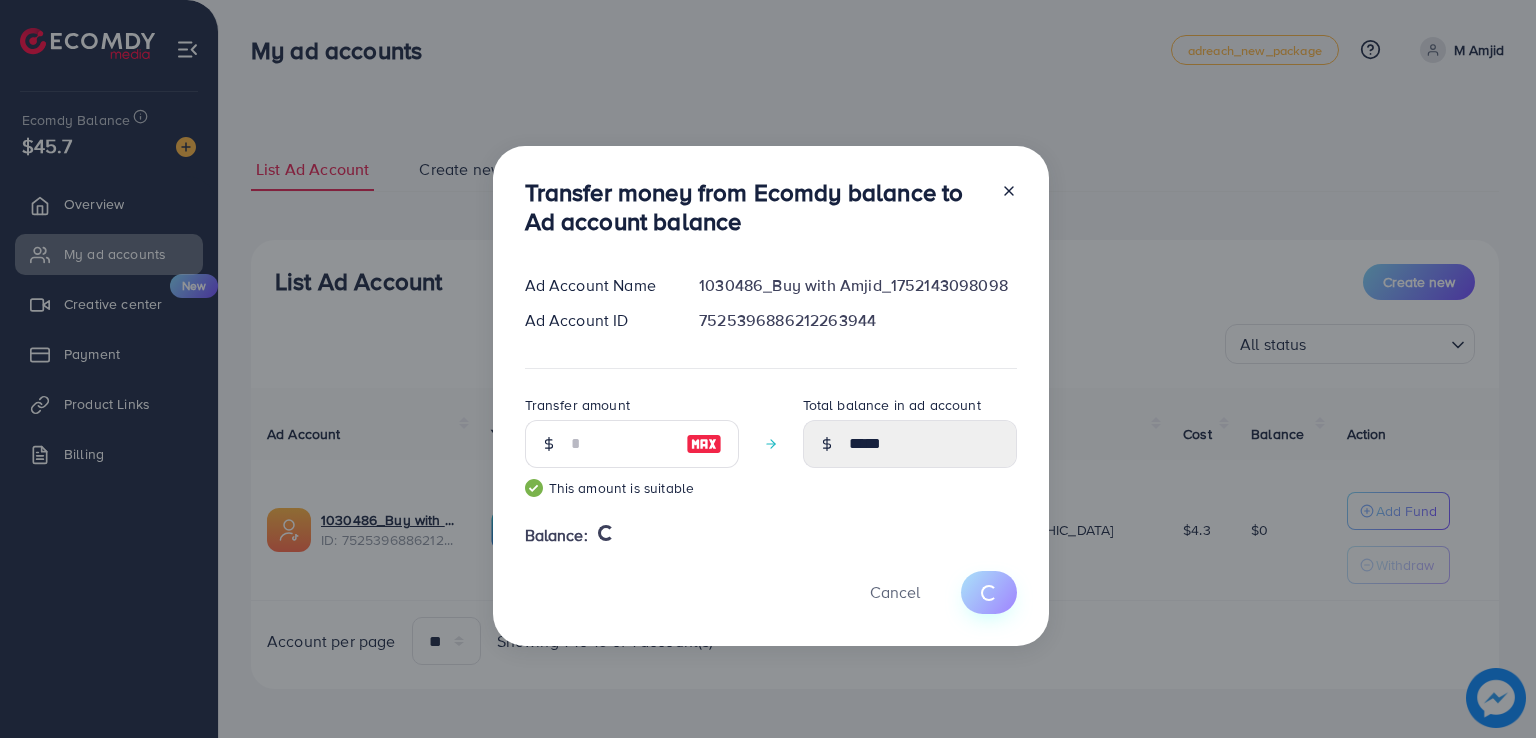 type 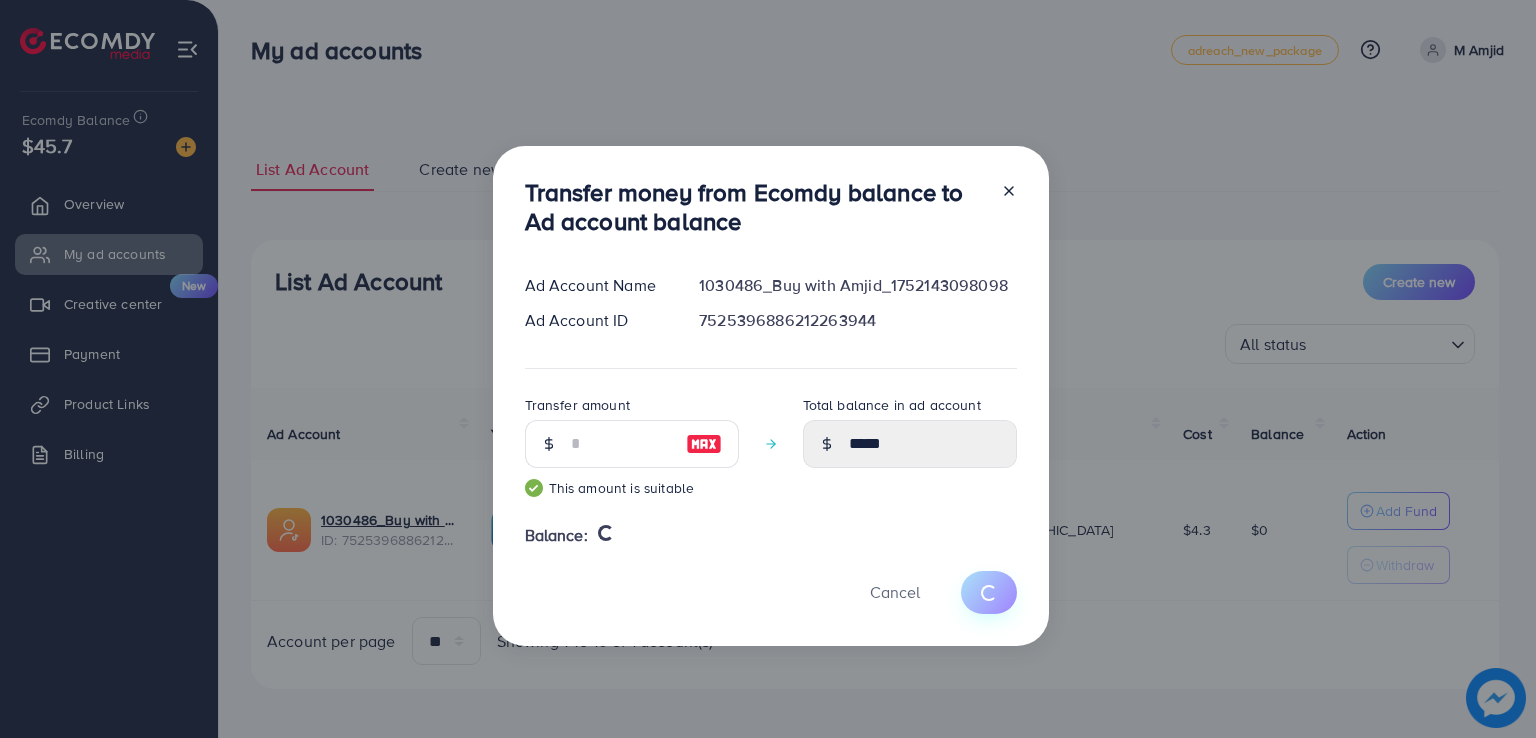type on "*" 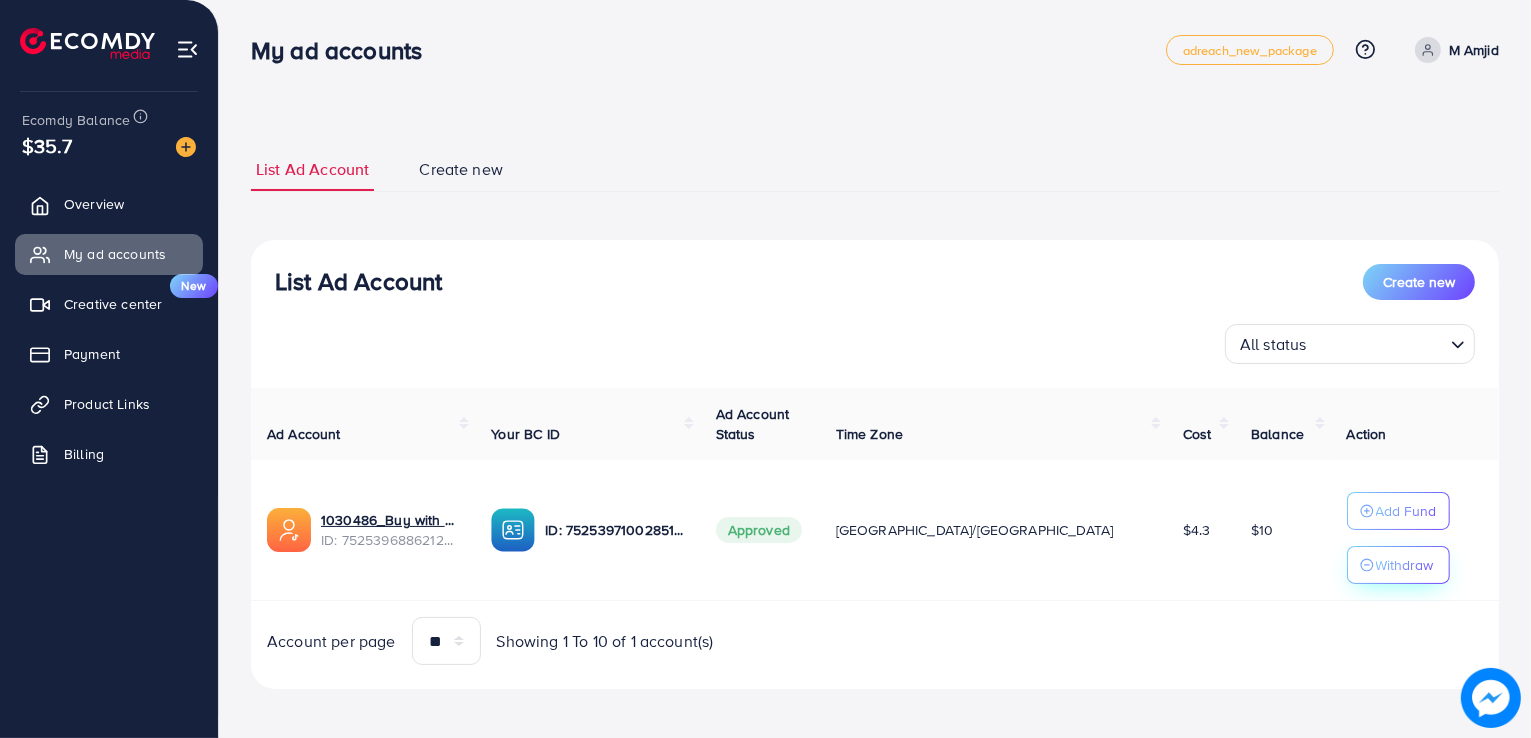 click on "Withdraw" at bounding box center (1405, 565) 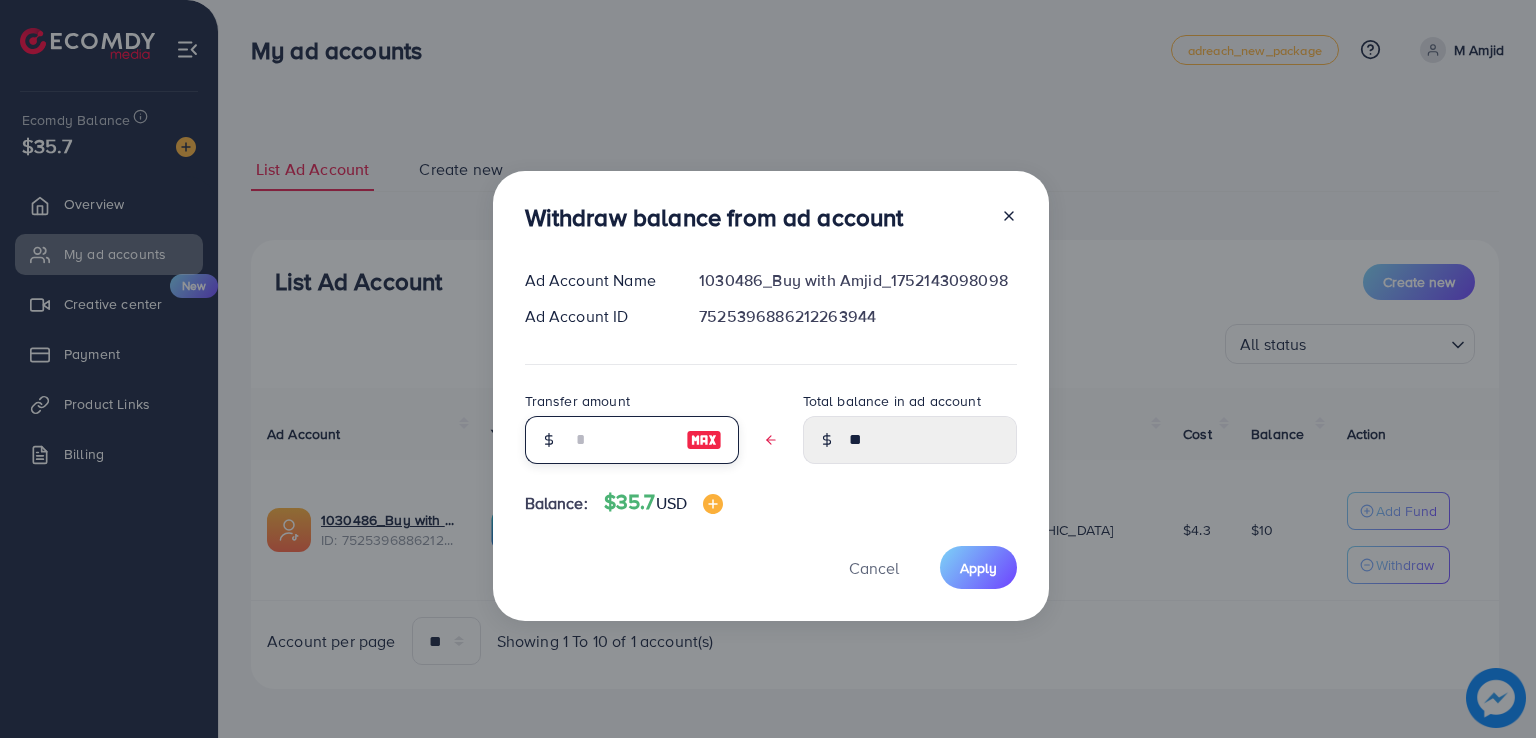click at bounding box center (621, 440) 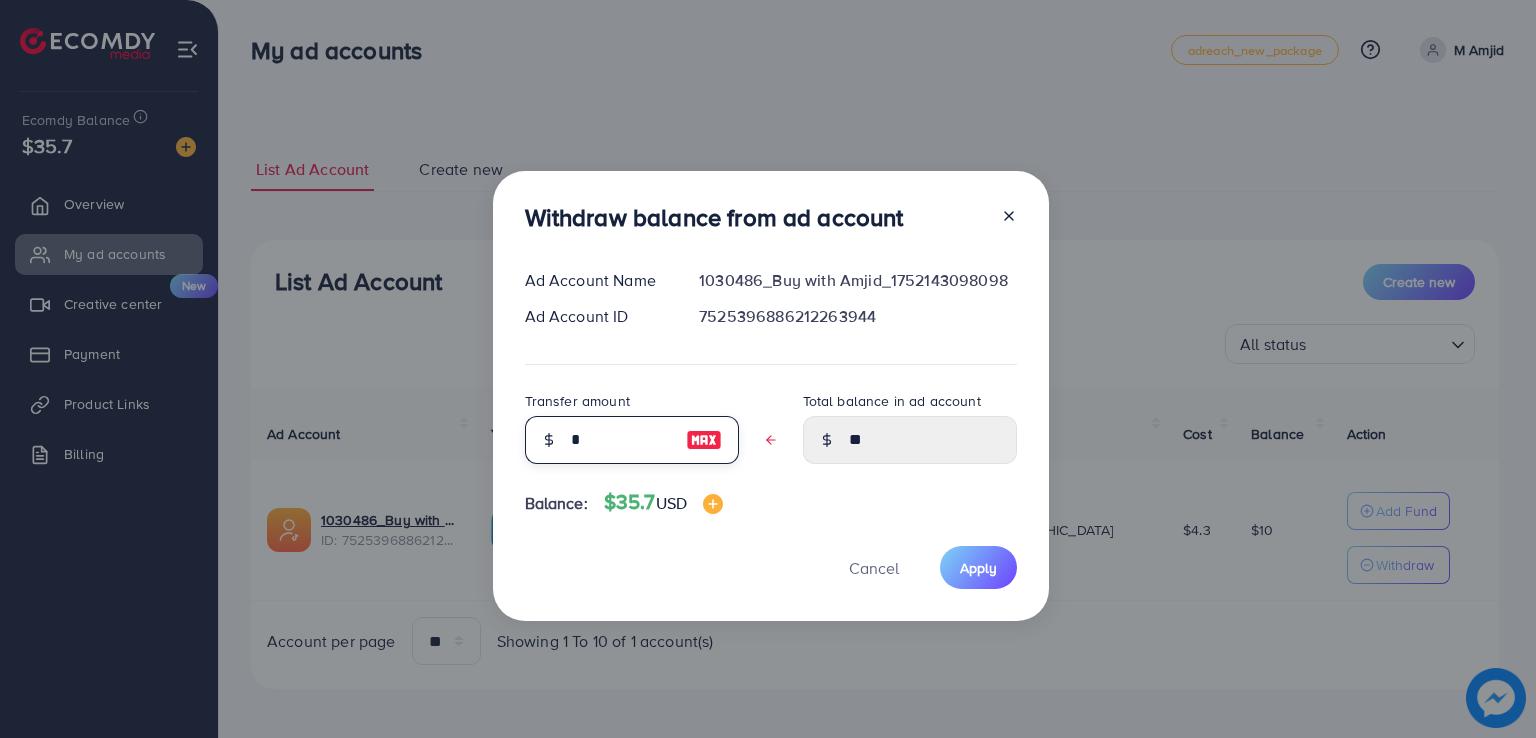 type on "****" 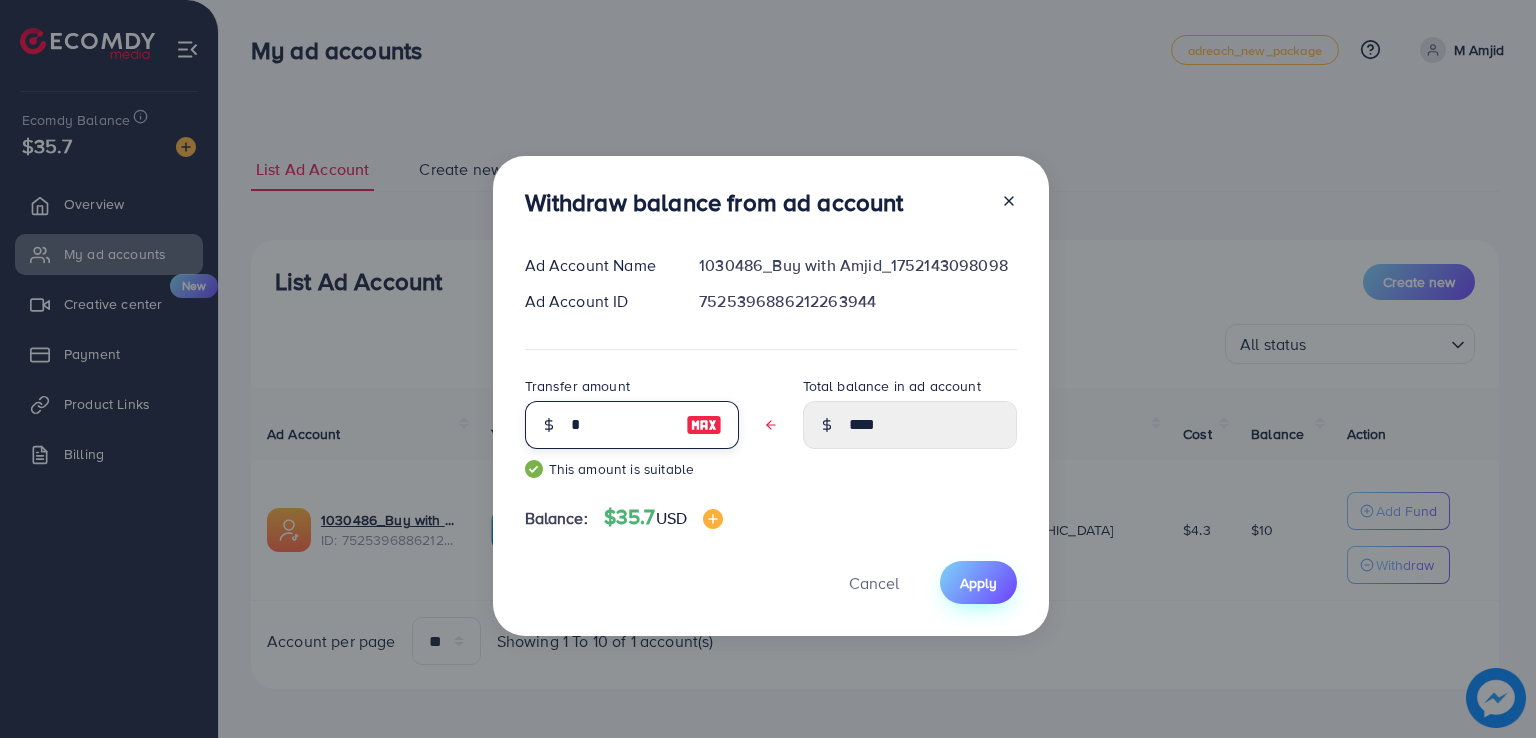 type on "*" 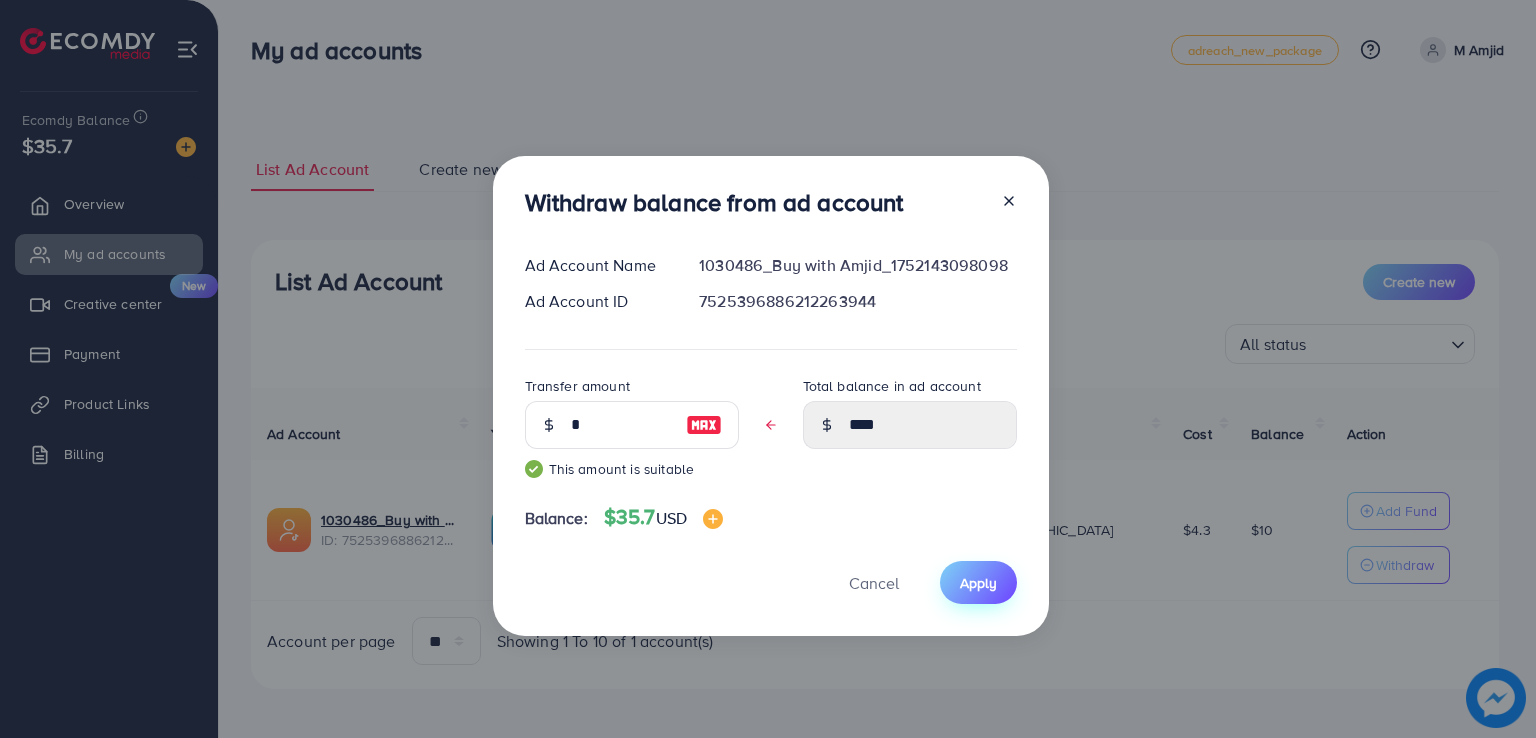 click on "Apply" at bounding box center [978, 583] 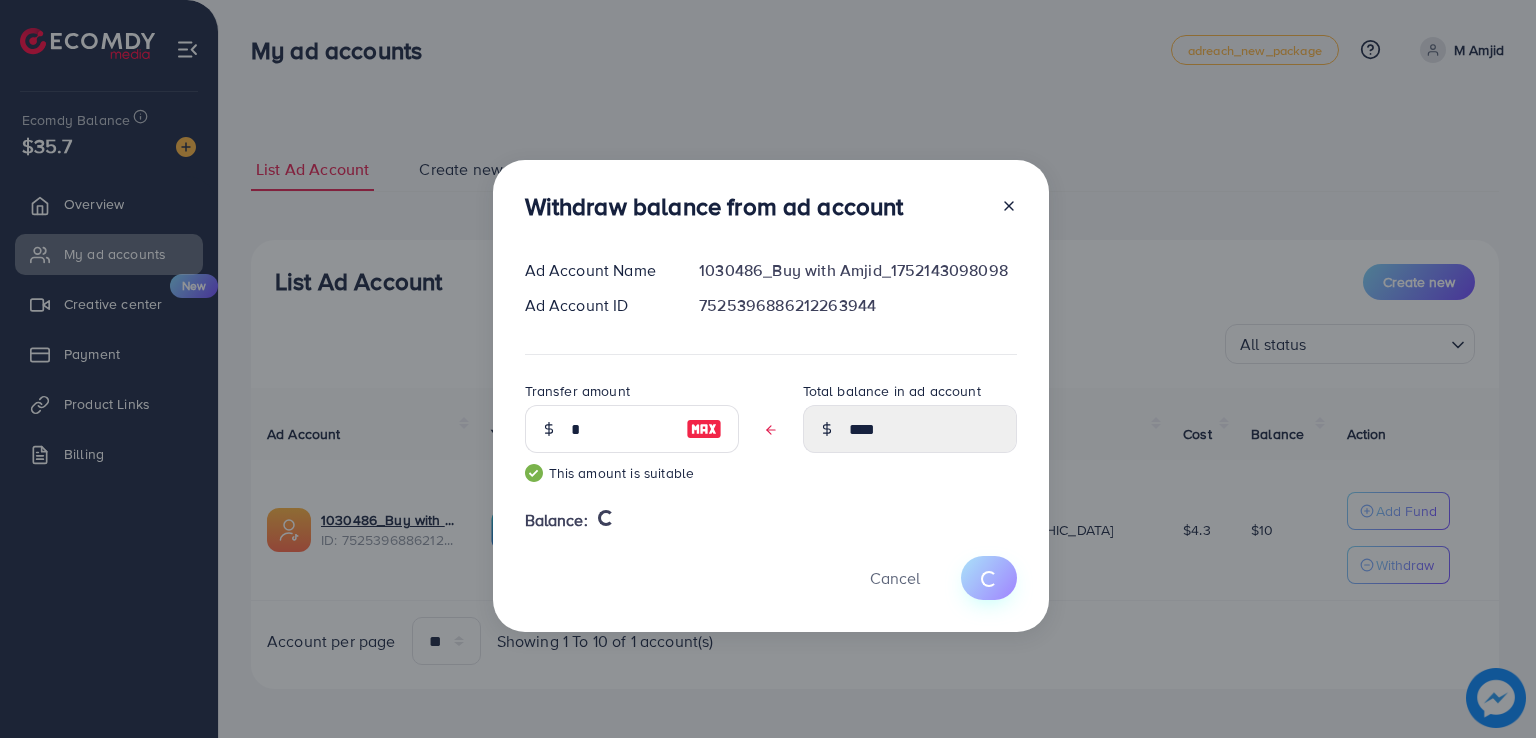 type 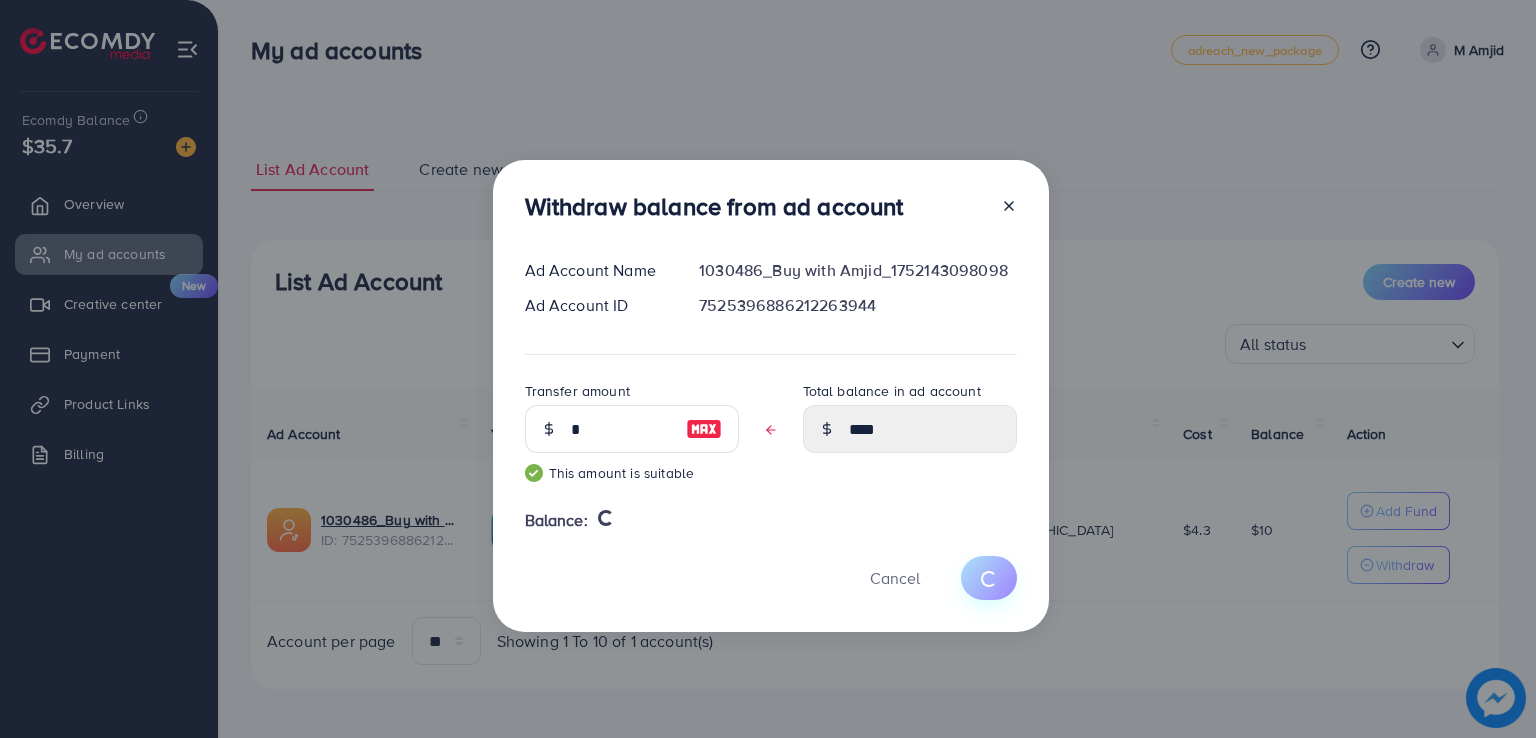 type on "**" 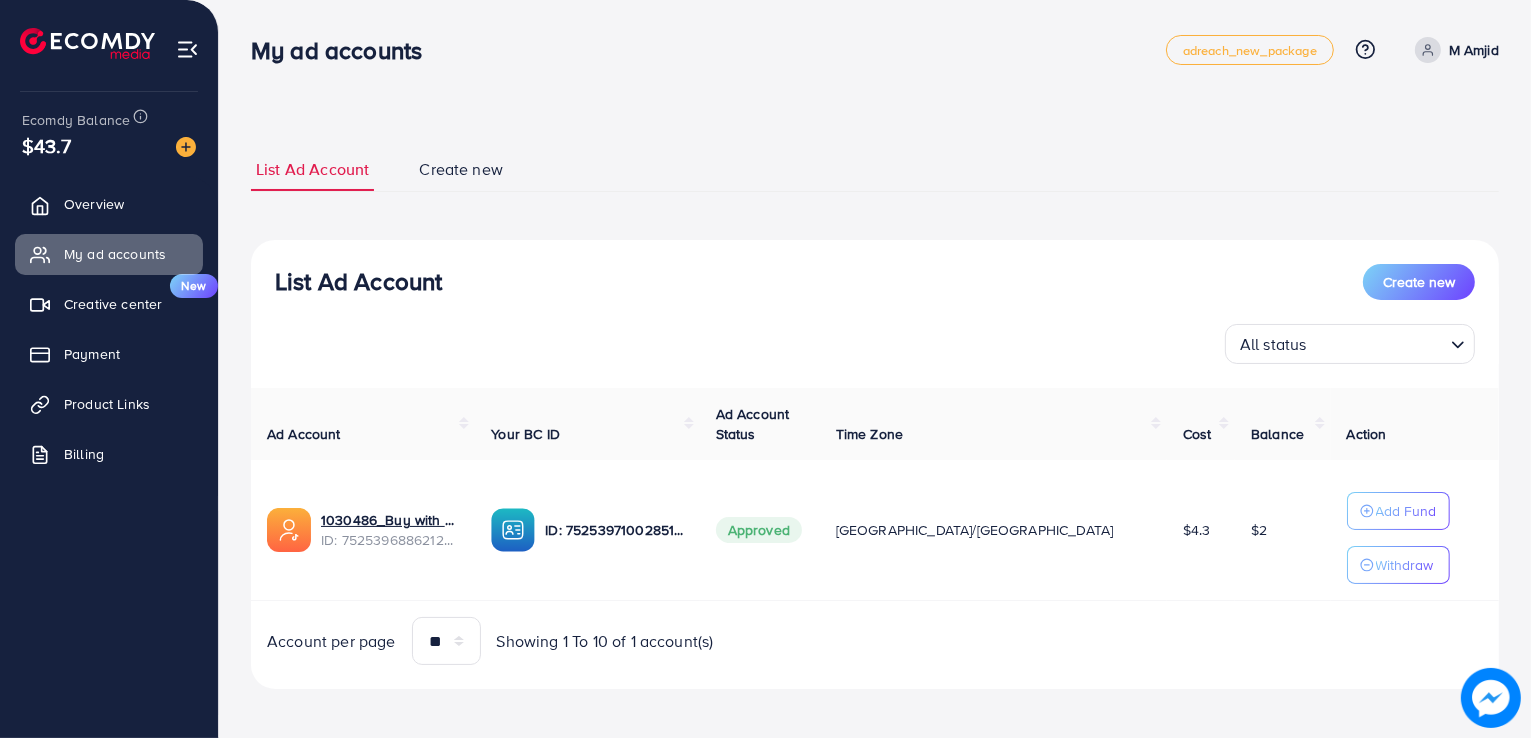 scroll, scrollTop: 0, scrollLeft: 0, axis: both 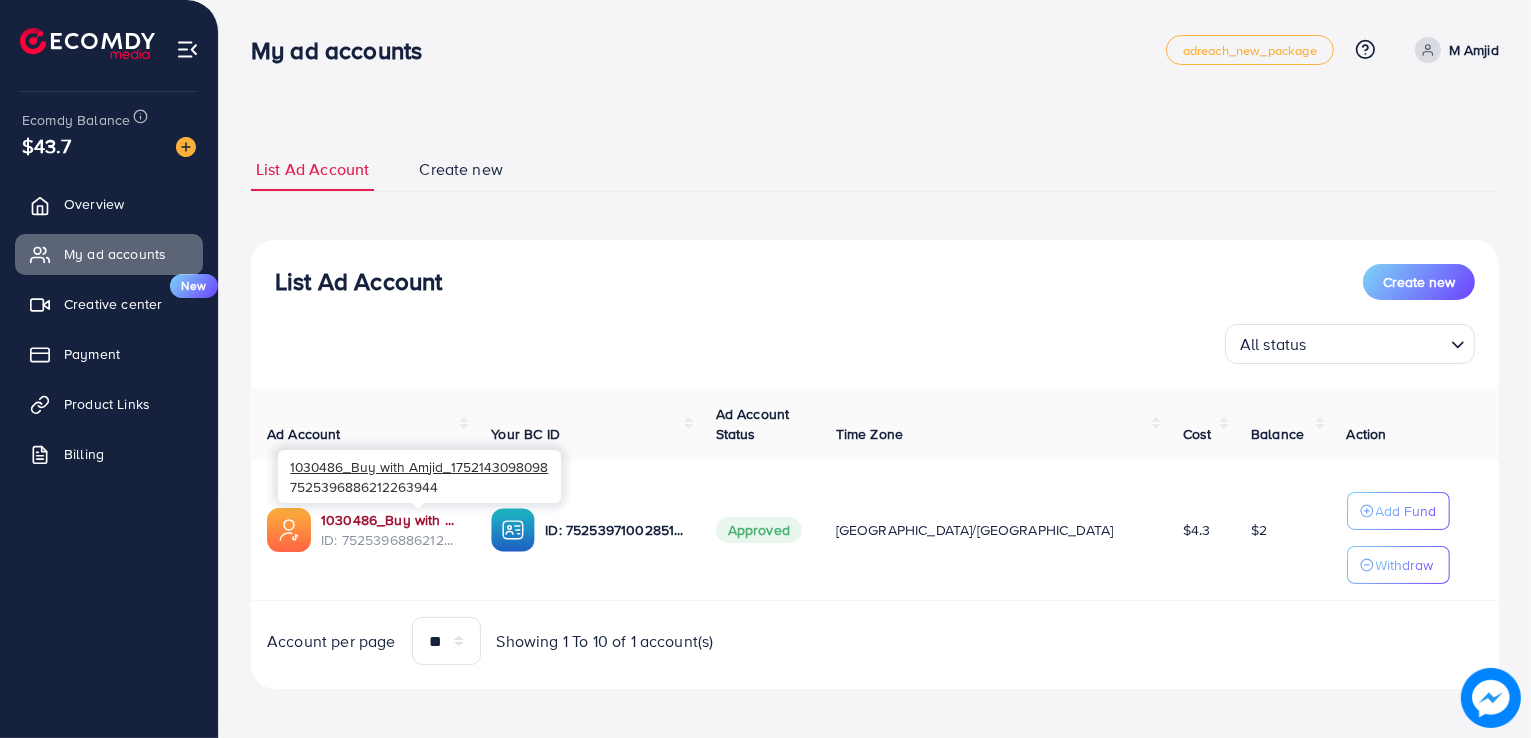 click on "1030486_Buy with Amjid_1752143098098" at bounding box center [390, 520] 